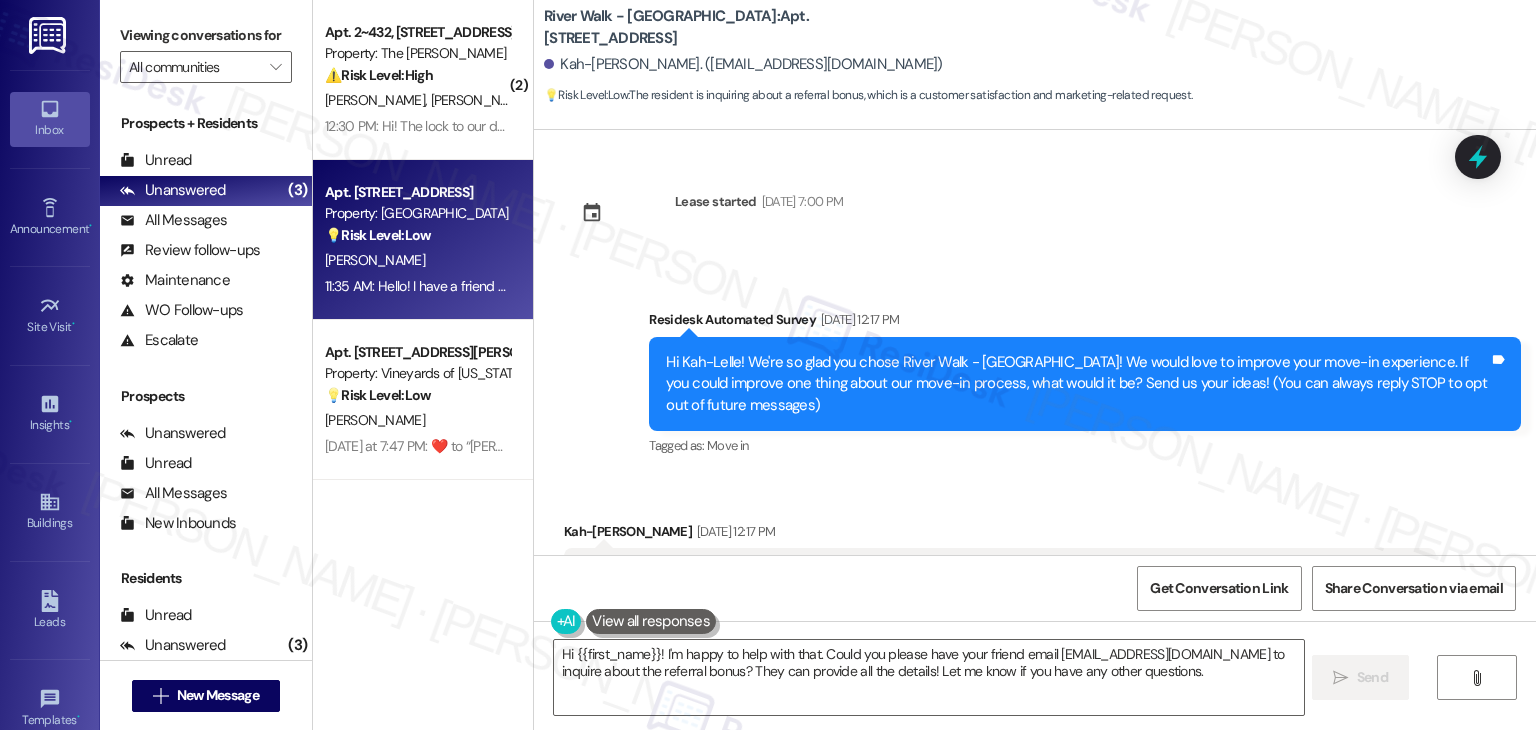 scroll, scrollTop: 0, scrollLeft: 0, axis: both 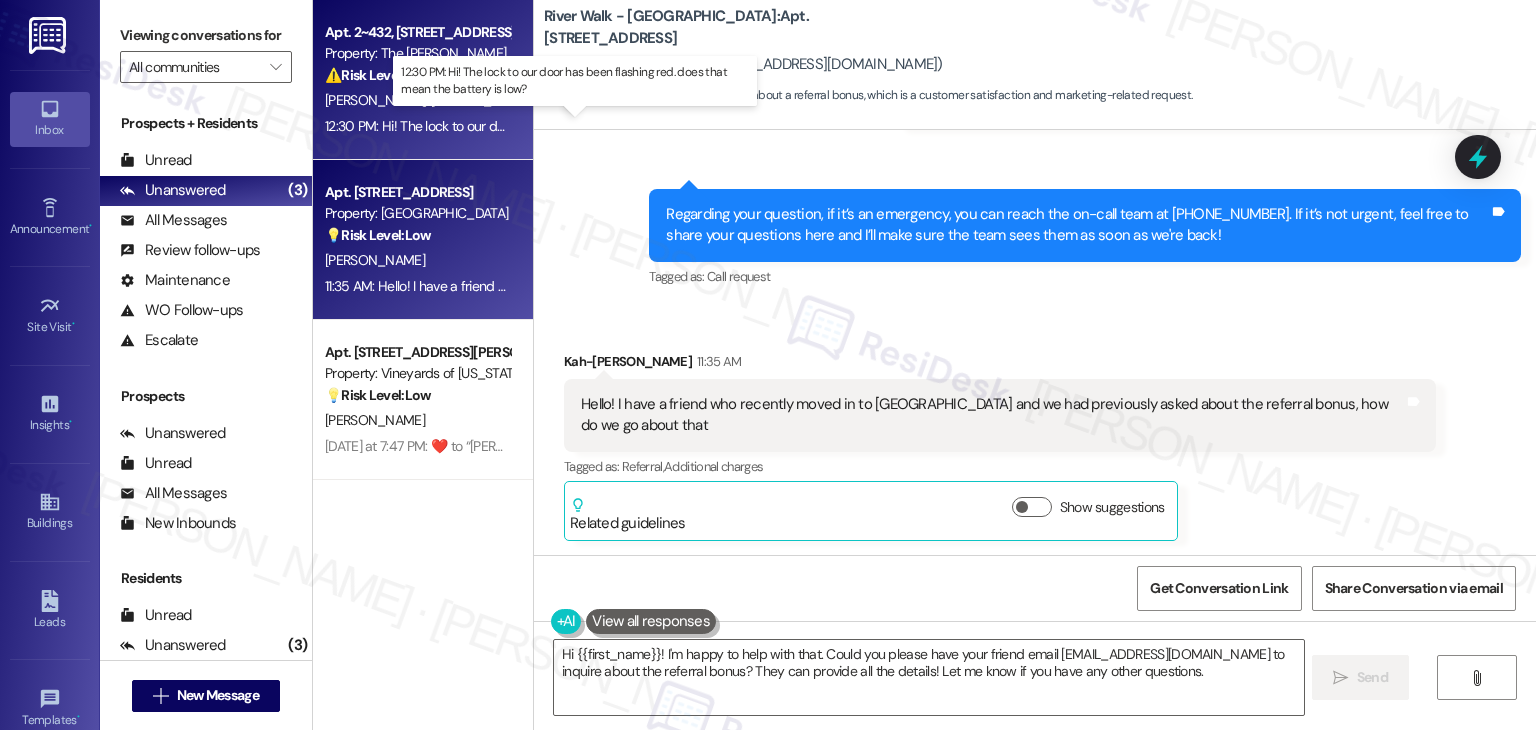 click on "12:30 PM: Hi! The lock to our door has been flashing red. does that mean the battery is low?  12:30 PM: Hi! The lock to our door has been flashing red. does that mean the battery is low?" at bounding box center (589, 126) 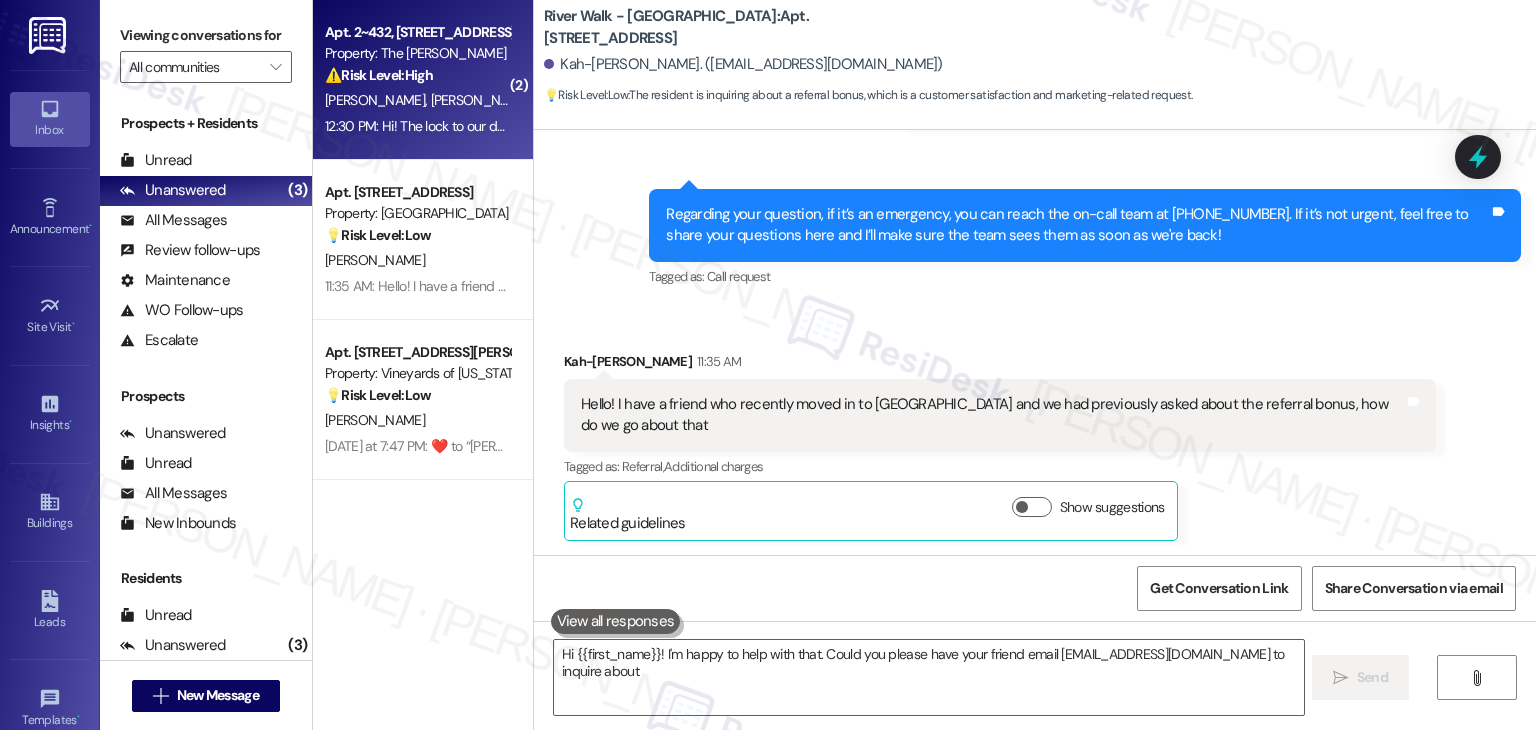 type on "Hi {{first_name}}! I'm happy to help with that. Could you please have your friend email [EMAIL_ADDRESS][DOMAIN_NAME] to inquire about" 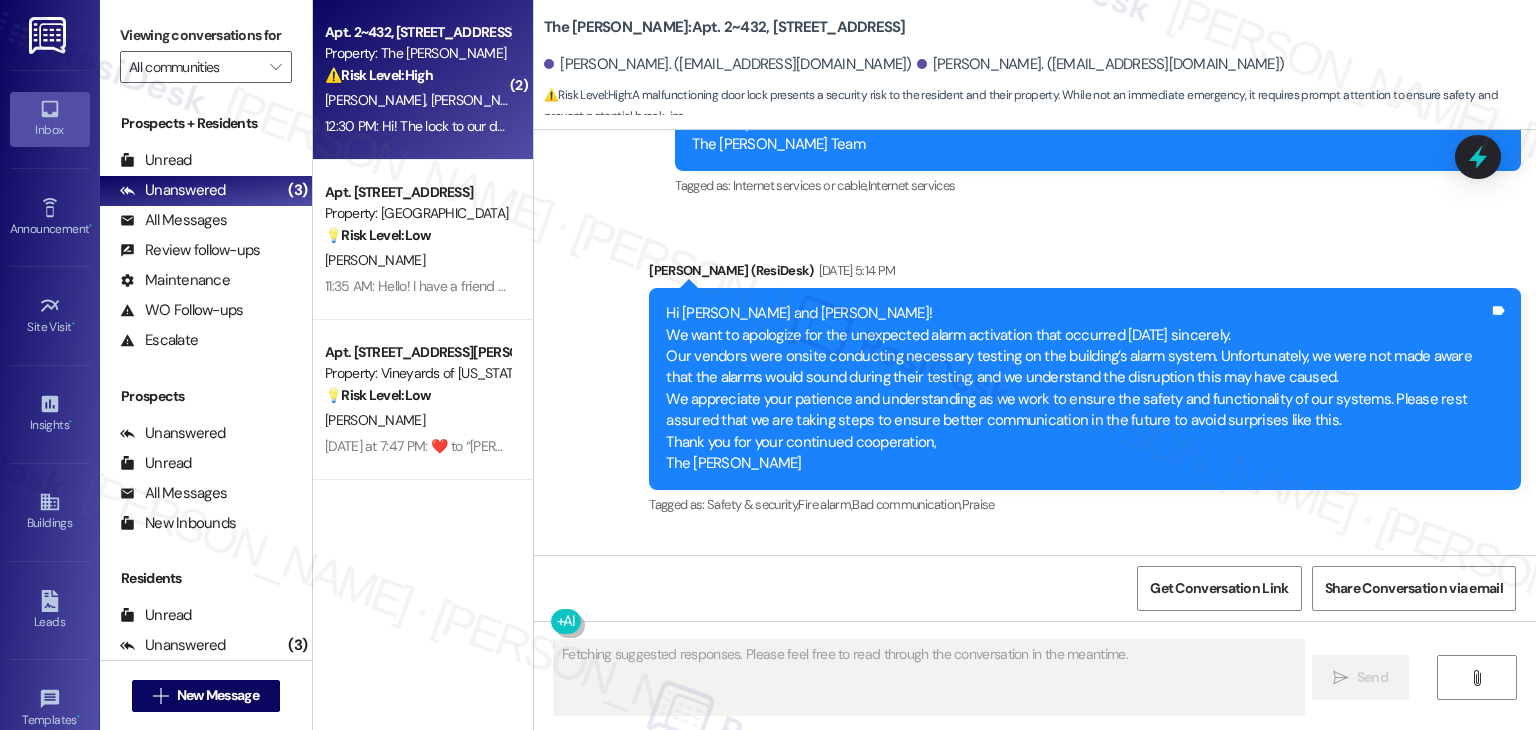 scroll, scrollTop: 7332, scrollLeft: 0, axis: vertical 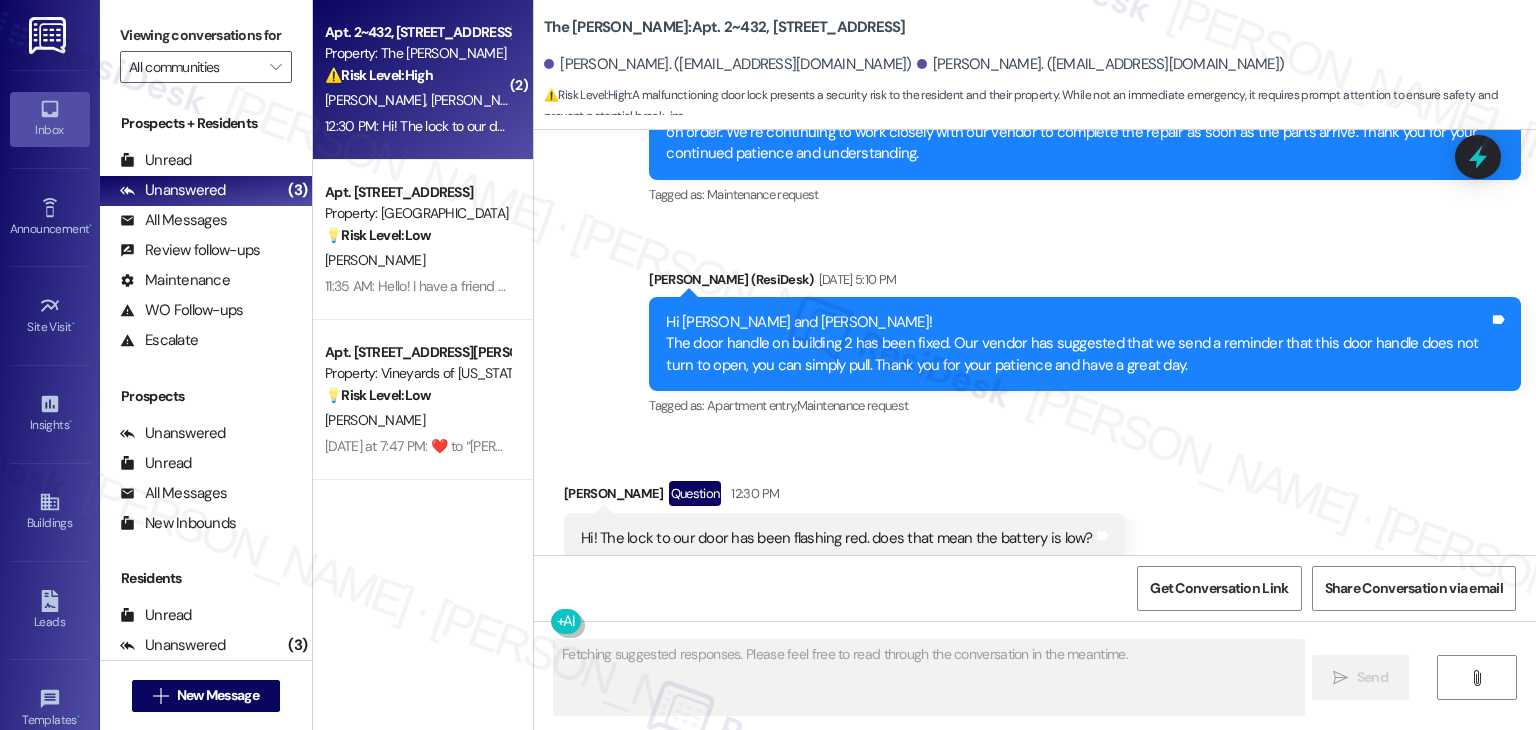 click on "Received via SMS [PERSON_NAME] Question 12:30 PM Hi! The lock to our door has been flashing red. does that mean the battery is low?  Tags and notes Tagged as:   Door lock Click to highlight conversations about Door lock Received via SMS 12:30 PM [PERSON_NAME] 12:30 PM Hi! The lock to our door has been flashing red. does that mean the battery is low?  Tags and notes Tagged as:   Door lock Click to highlight conversations about Door lock" at bounding box center (1035, 593) 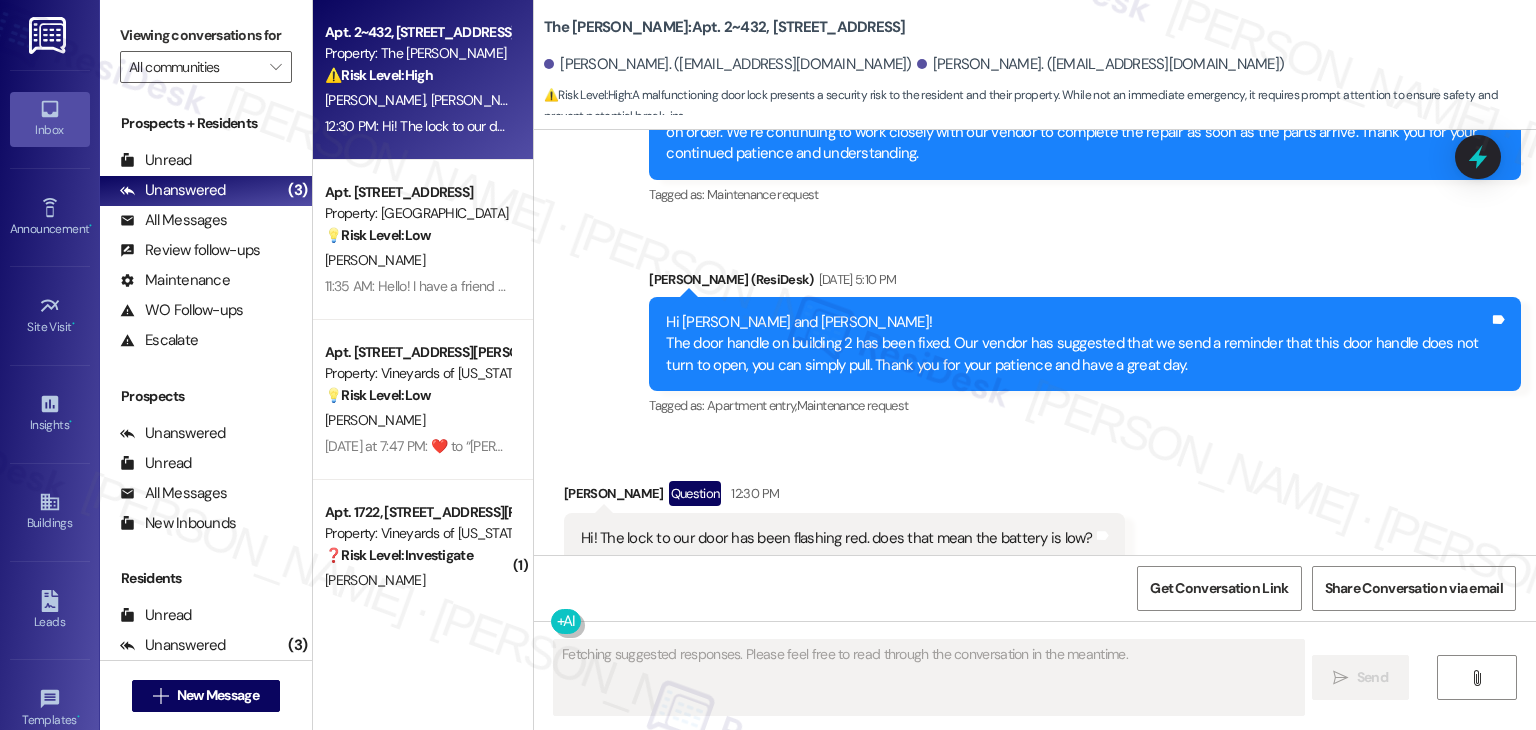 click on "Received via SMS [PERSON_NAME] Question 12:30 PM Hi! The lock to our door has been flashing red. does that mean the battery is low?  Tags and notes Tagged as:   Door lock Click to highlight conversations about Door lock Received via SMS 12:30 PM [PERSON_NAME] 12:30 PM Hi! The lock to our door has been flashing red. does that mean the battery is low?  Tags and notes Tagged as:   Door lock Click to highlight conversations about Door lock" at bounding box center (1035, 593) 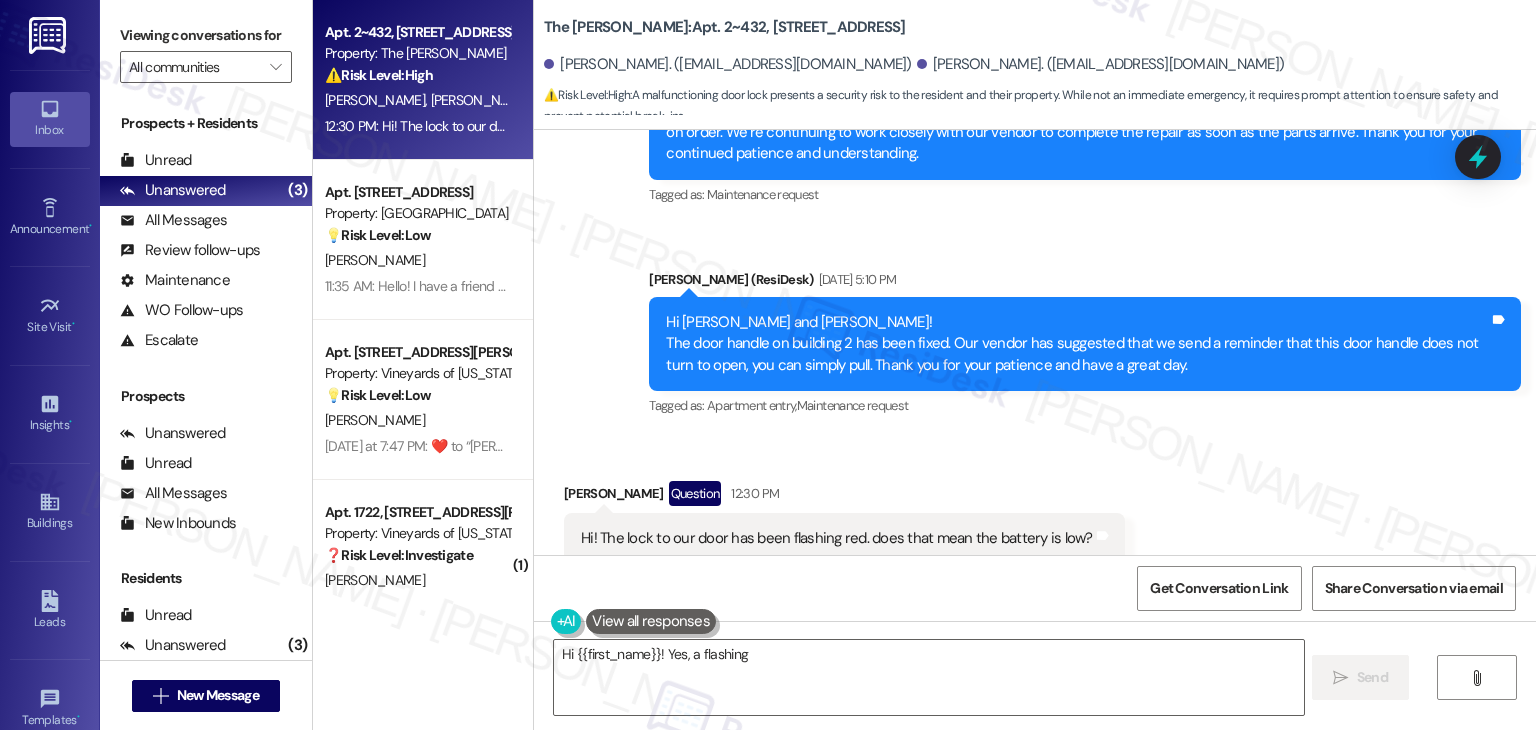 click on "Received via SMS [PERSON_NAME] Question 12:30 PM Hi! The lock to our door has been flashing red. does that mean the battery is low?  Tags and notes Tagged as:   Door lock Click to highlight conversations about Door lock Received via SMS 12:30 PM [PERSON_NAME] 12:30 PM Hi! The lock to our door has been flashing red. does that mean the battery is low?  Tags and notes Tagged as:   Door lock Click to highlight conversations about Door lock" at bounding box center [1035, 593] 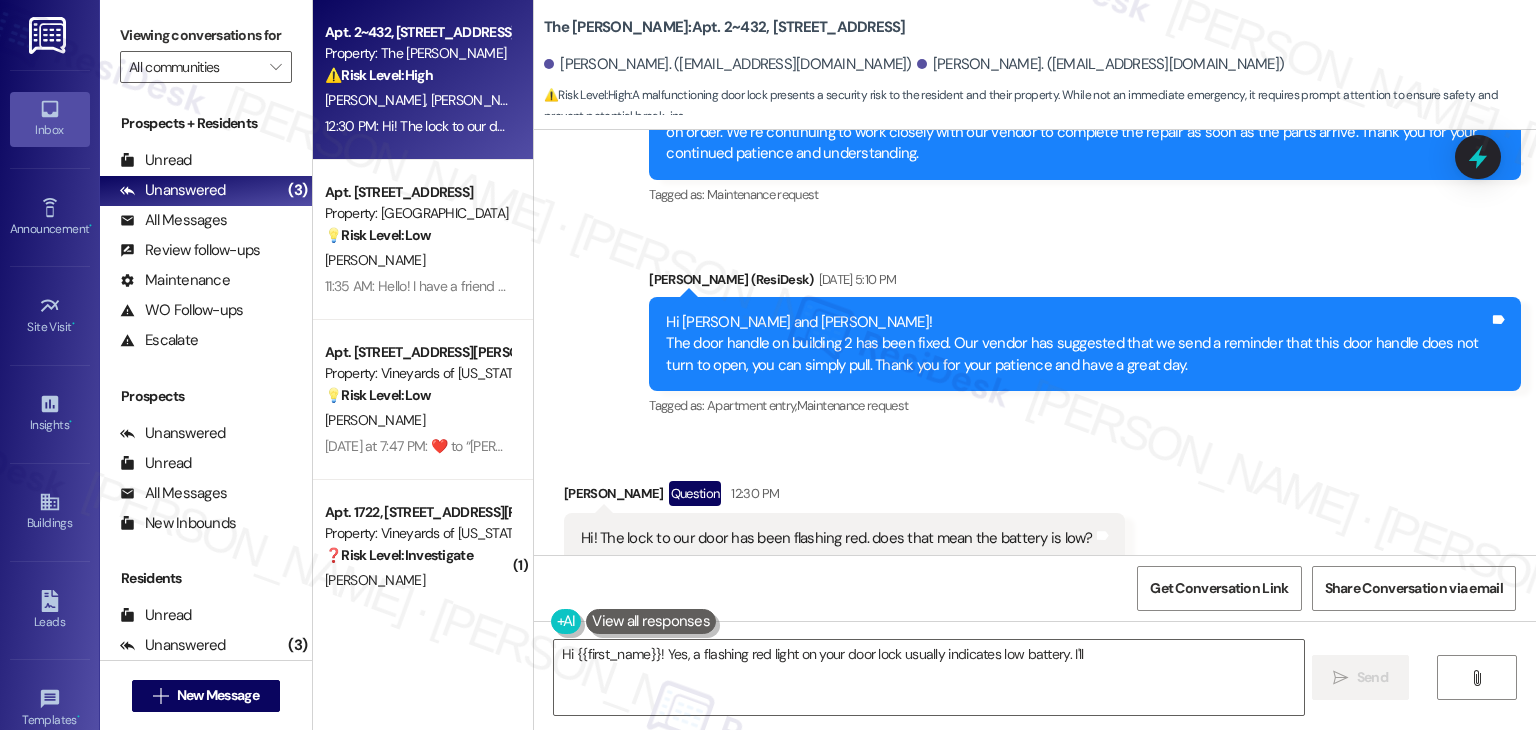 click on "Received via SMS [PERSON_NAME] Question 12:30 PM Hi! The lock to our door has been flashing red. does that mean the battery is low?  Tags and notes Tagged as:   Door lock Click to highlight conversations about Door lock Received via SMS 12:30 PM [PERSON_NAME] 12:30 PM Hi! The lock to our door has been flashing red. does that mean the battery is low?  Tags and notes Tagged as:   Door lock Click to highlight conversations about Door lock" at bounding box center (1035, 593) 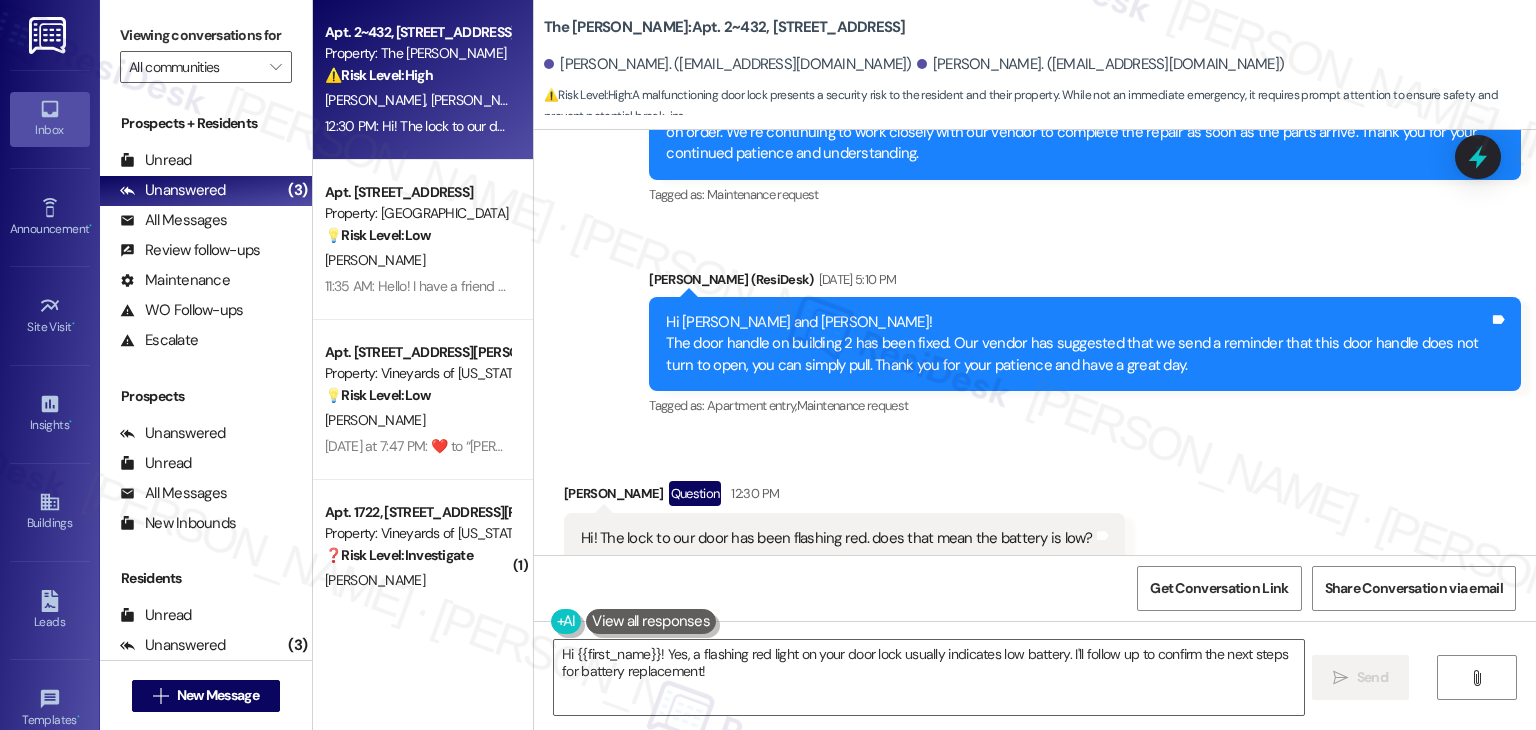 click on "Received via SMS [PERSON_NAME] Question 12:30 PM Hi! The lock to our door has been flashing red. does that mean the battery is low?  Tags and notes Tagged as:   Door lock Click to highlight conversations about Door lock Received via SMS 12:30 PM [PERSON_NAME] 12:30 PM Hi! The lock to our door has been flashing red. does that mean the battery is low?  Tags and notes Tagged as:   Door lock Click to highlight conversations about Door lock" at bounding box center [1035, 593] 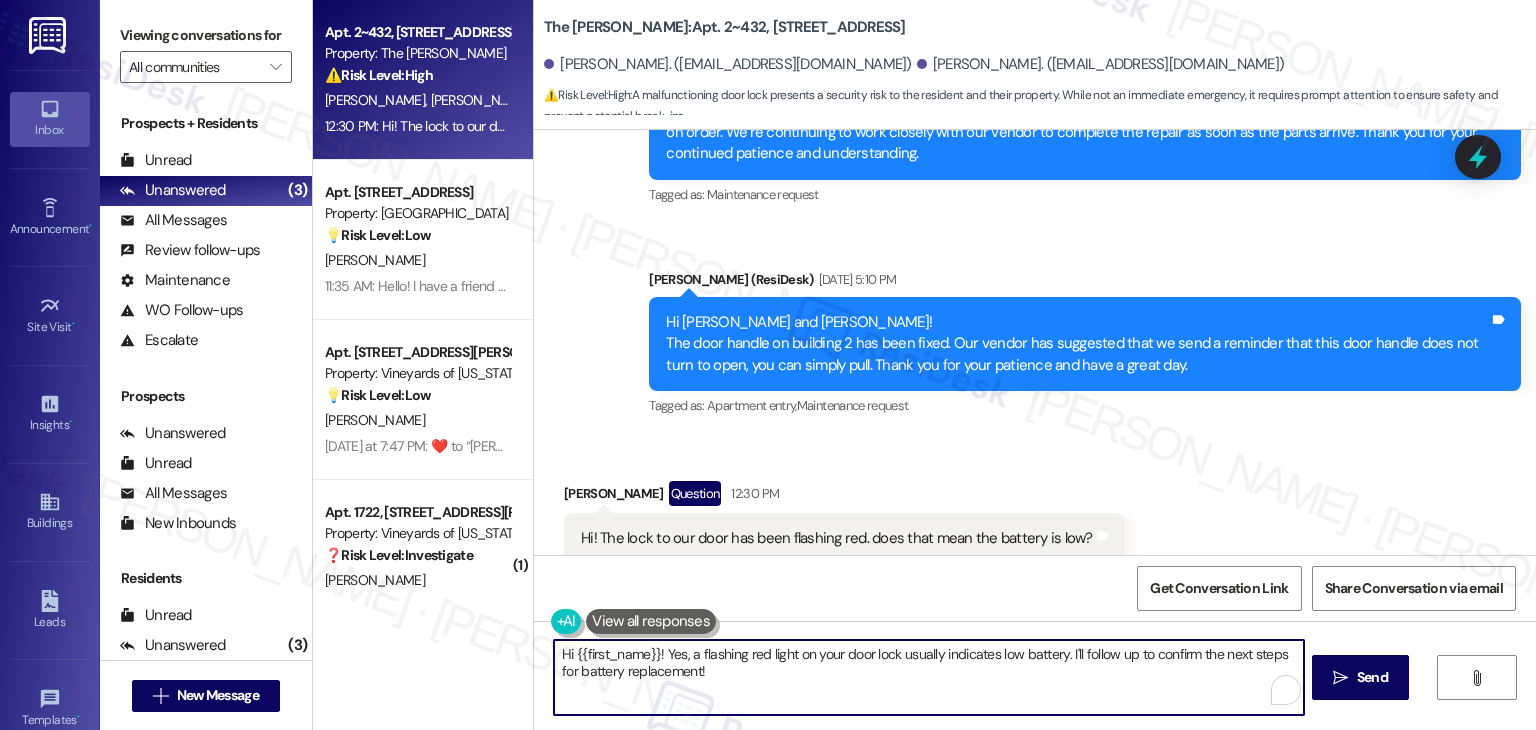 drag, startPoint x: 656, startPoint y: 650, endPoint x: 1046, endPoint y: 653, distance: 390.01154 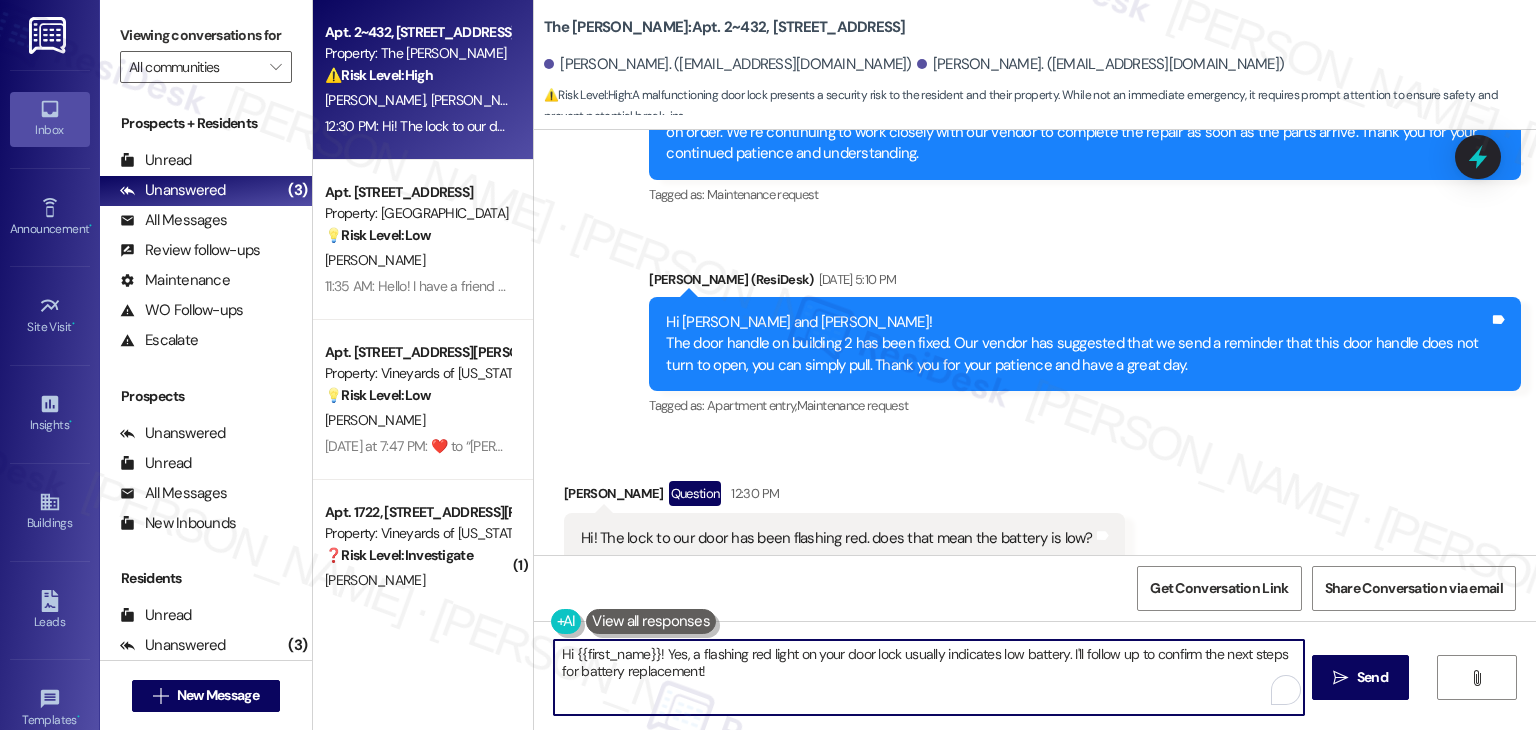 click on "Hi {{first_name}}! Yes, a flashing red light on your door lock usually indicates low battery. I'll follow up to confirm the next steps for battery replacement!" at bounding box center (928, 677) 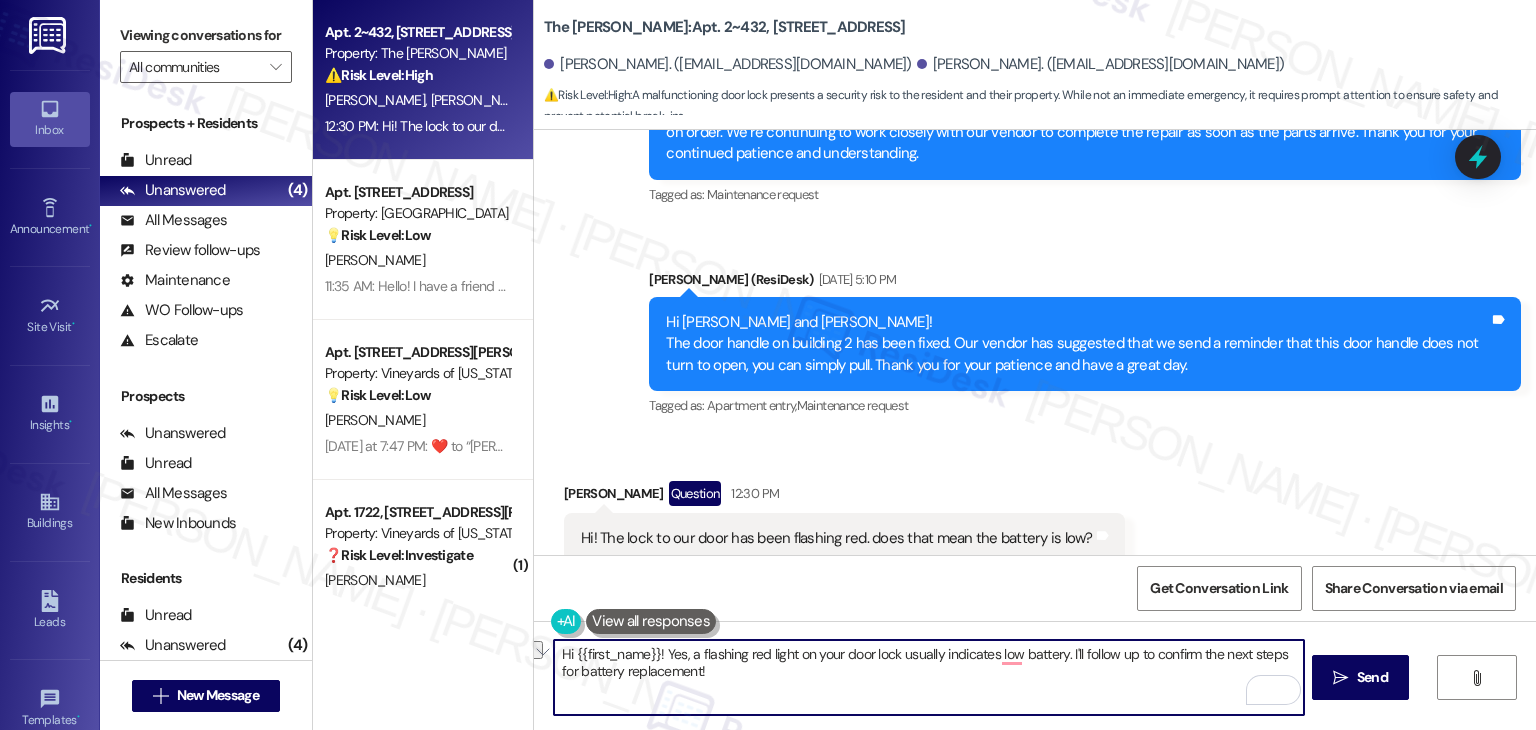 click on "Hi {{first_name}}! Yes, a flashing red light on your door lock usually indicates low battery. I'll follow up to confirm the next steps for battery replacement!" at bounding box center (928, 677) 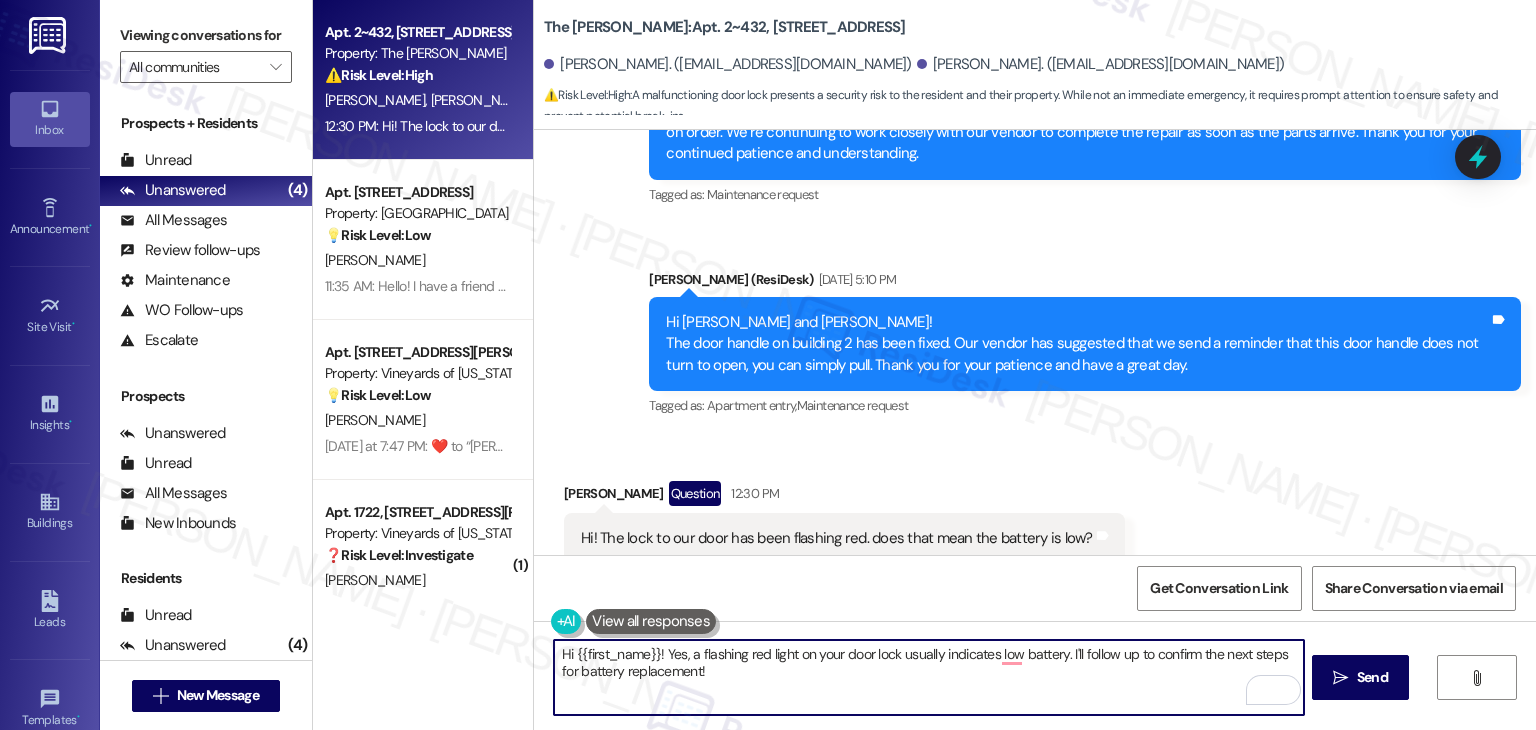 click on "Hi {{first_name}}! Yes, a flashing red light on your door lock usually indicates low battery. I'll follow up to confirm the next steps for battery replacement!" at bounding box center (928, 677) 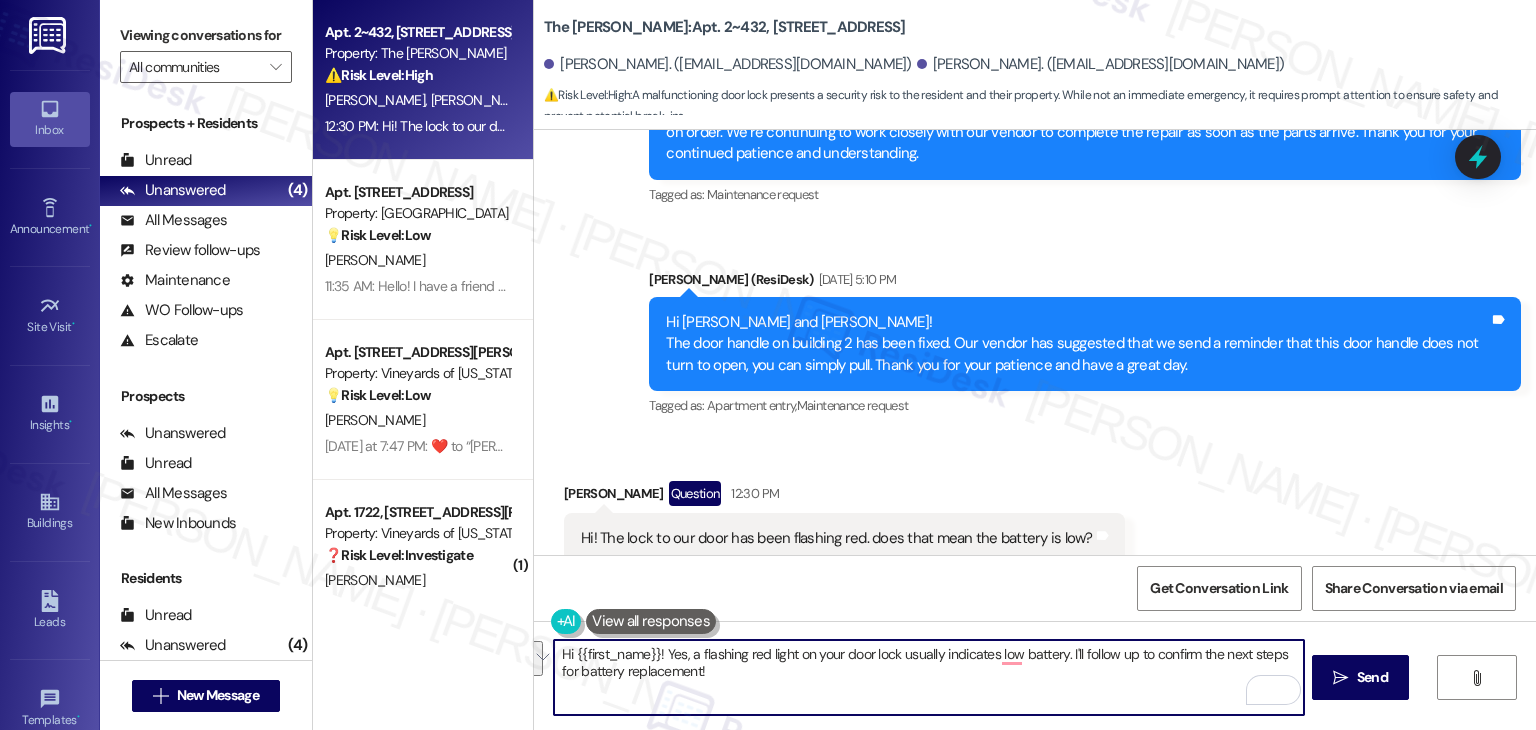 paste on "[PERSON_NAME]! Yes, a flashing red light on your door lock usually means the battery is low. Just to double-check—are you still able to lock and unlock the door normally, or have you had any trouble with it? I’ll go ahead and file a request for the site team to replace the battery. Do we have your permission to enter your home when maintenance is available? I  appreciate your patience while we get this sorted ou" 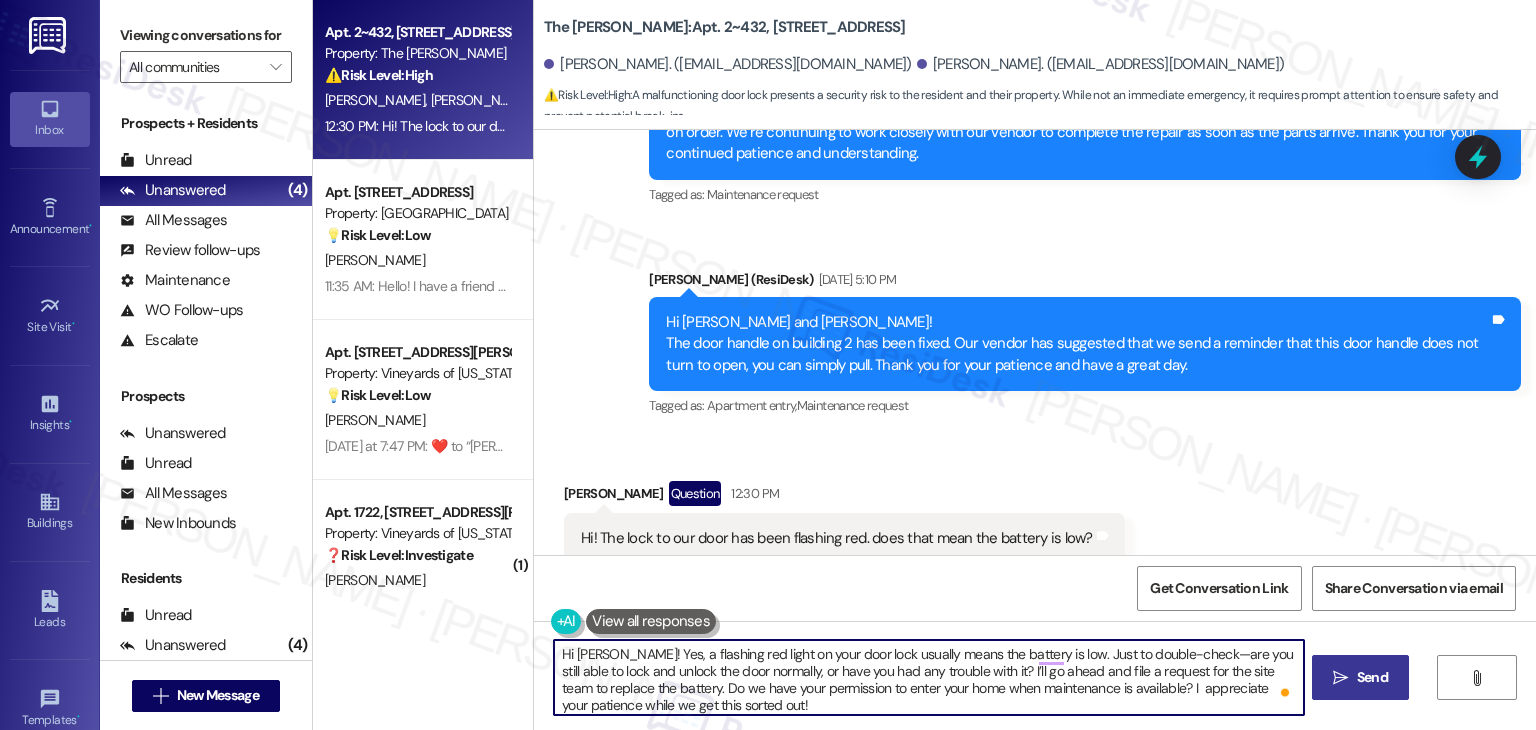 type on "Hi [PERSON_NAME]! Yes, a flashing red light on your door lock usually means the battery is low. Just to double-check—are you still able to lock and unlock the door normally, or have you had any trouble with it? I’ll go ahead and file a request for the site team to replace the battery. Do we have your permission to enter your home when maintenance is available? I  appreciate your patience while we get this sorted out!" 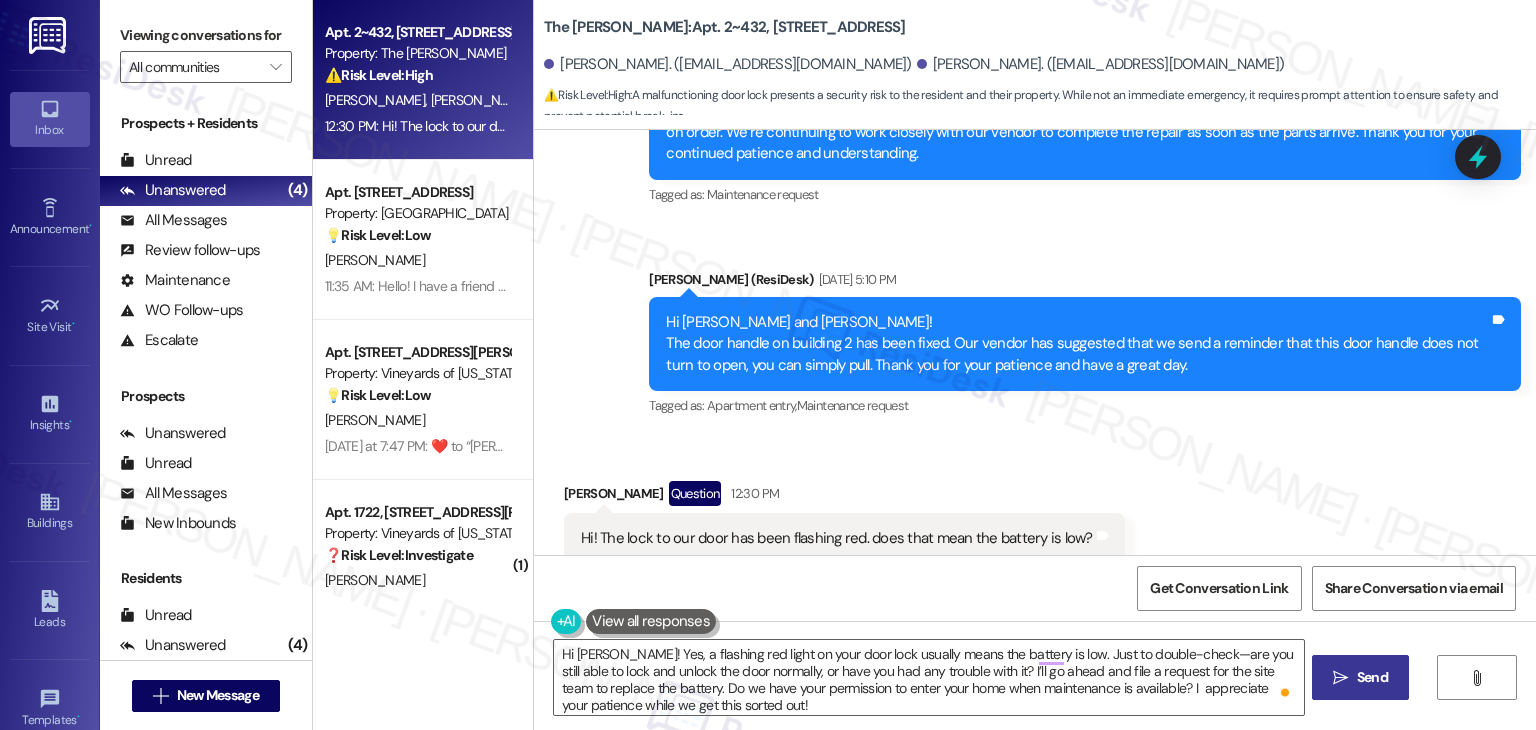 click on "Send" at bounding box center (1372, 677) 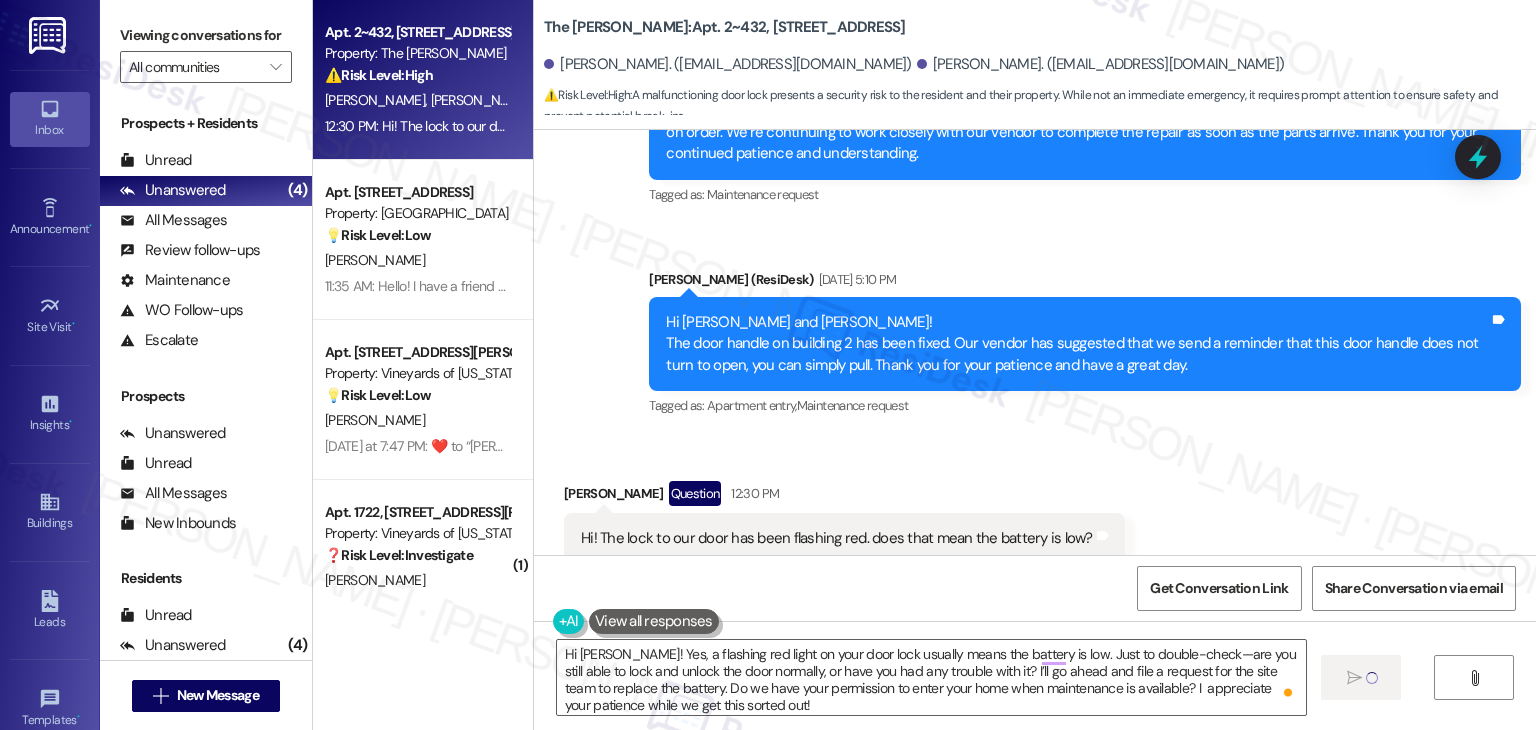 type 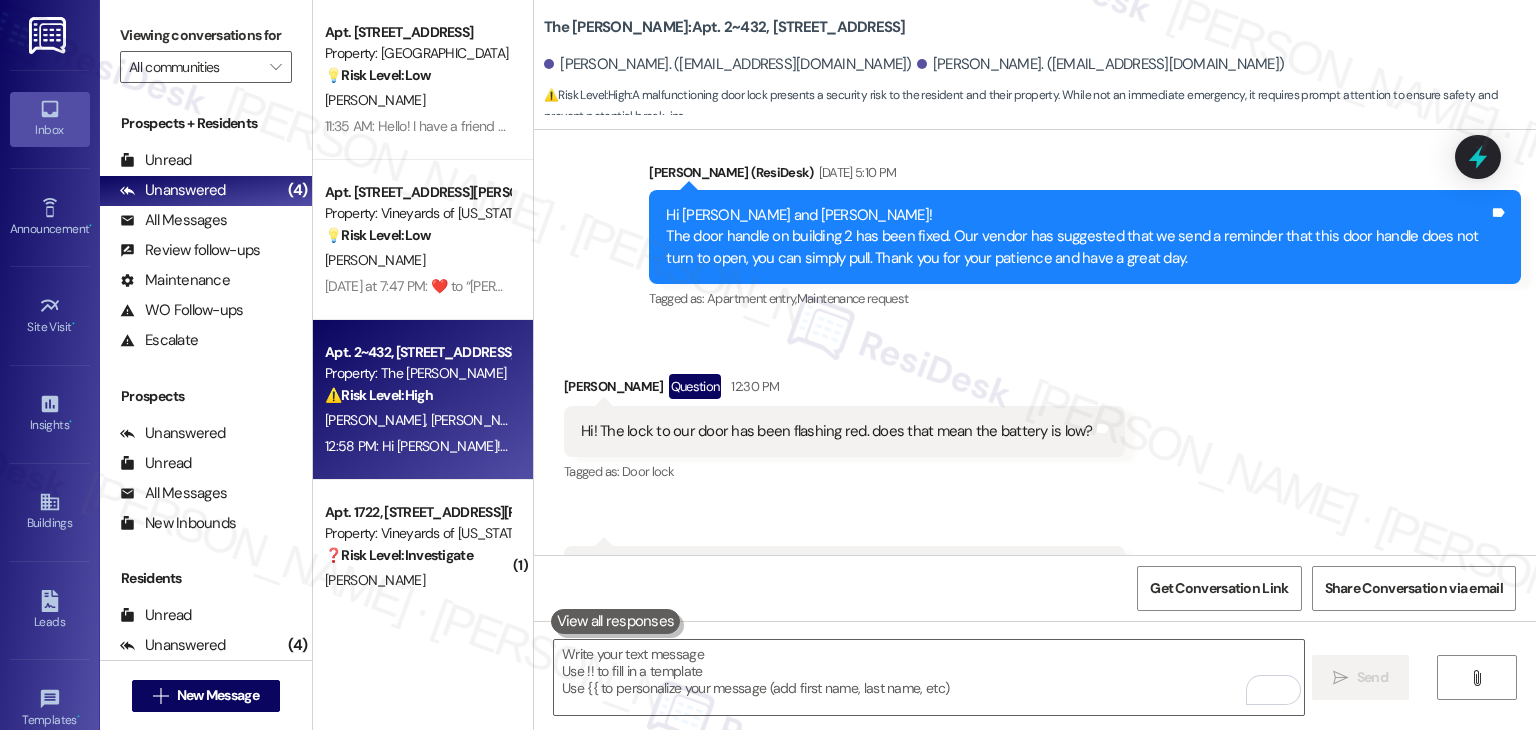 scroll, scrollTop: 7537, scrollLeft: 0, axis: vertical 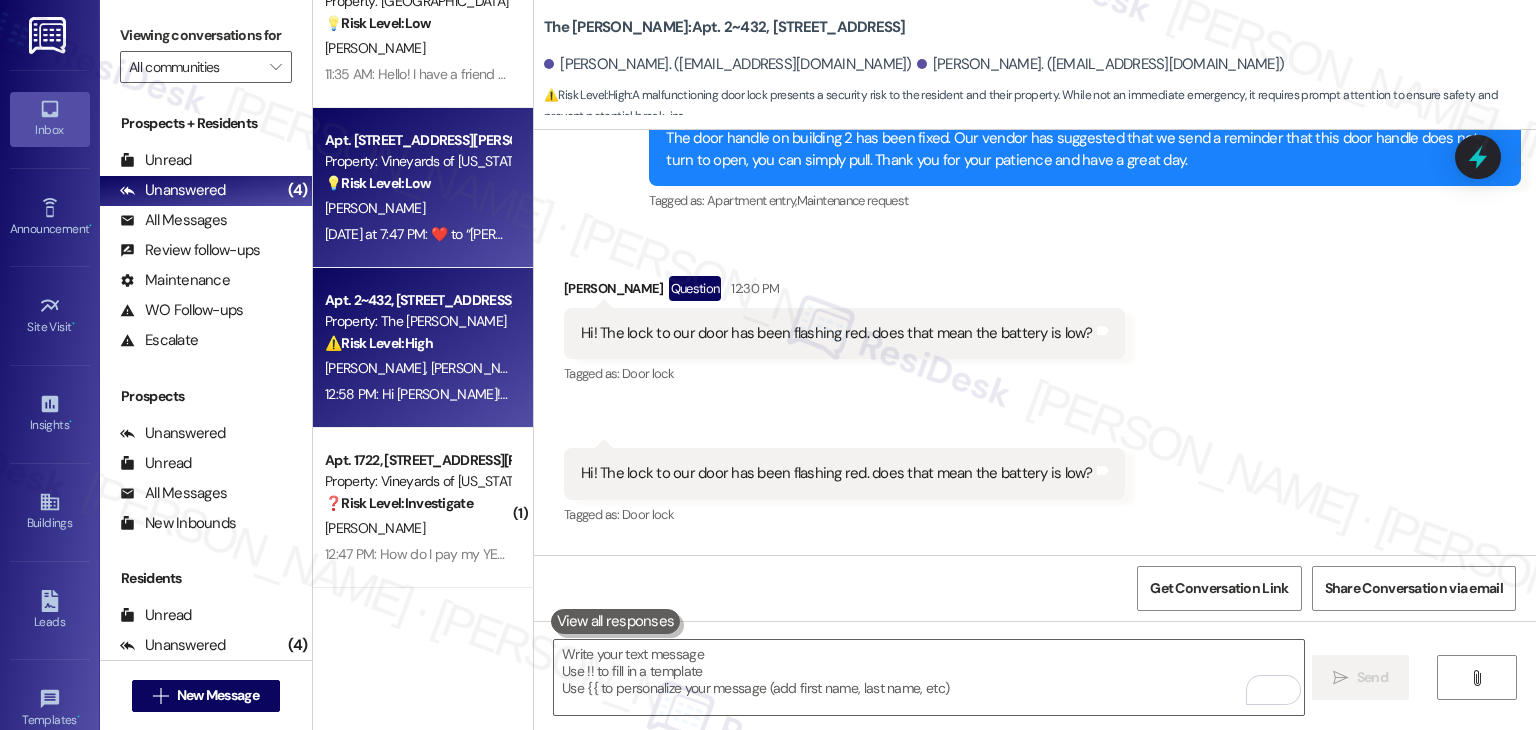 click on "[DATE] at 7:47 PM:  ​❤️​ to “ [PERSON_NAME] (Vineyards of [US_STATE][GEOGRAPHIC_DATA]): Hi [PERSON_NAME]! I don't have access to the renters' insurance details, so it's best to reach out to the leasing team directly to confirm the correct address to list. I'll also forward your request to the site team to assist you further. Thanks for your patience! ”  [DATE] at 7:47 PM:  ​❤️​ to “ [PERSON_NAME] (Vineyards of [US_STATE][GEOGRAPHIC_DATA]): Hi [PERSON_NAME]! I don't have access to the renters' insurance details, so it's best to reach out to the leasing team directly to confirm the correct address to list. I'll also forward your request to the site team to assist you further. Thanks for your patience! ”" at bounding box center [1324, 234] 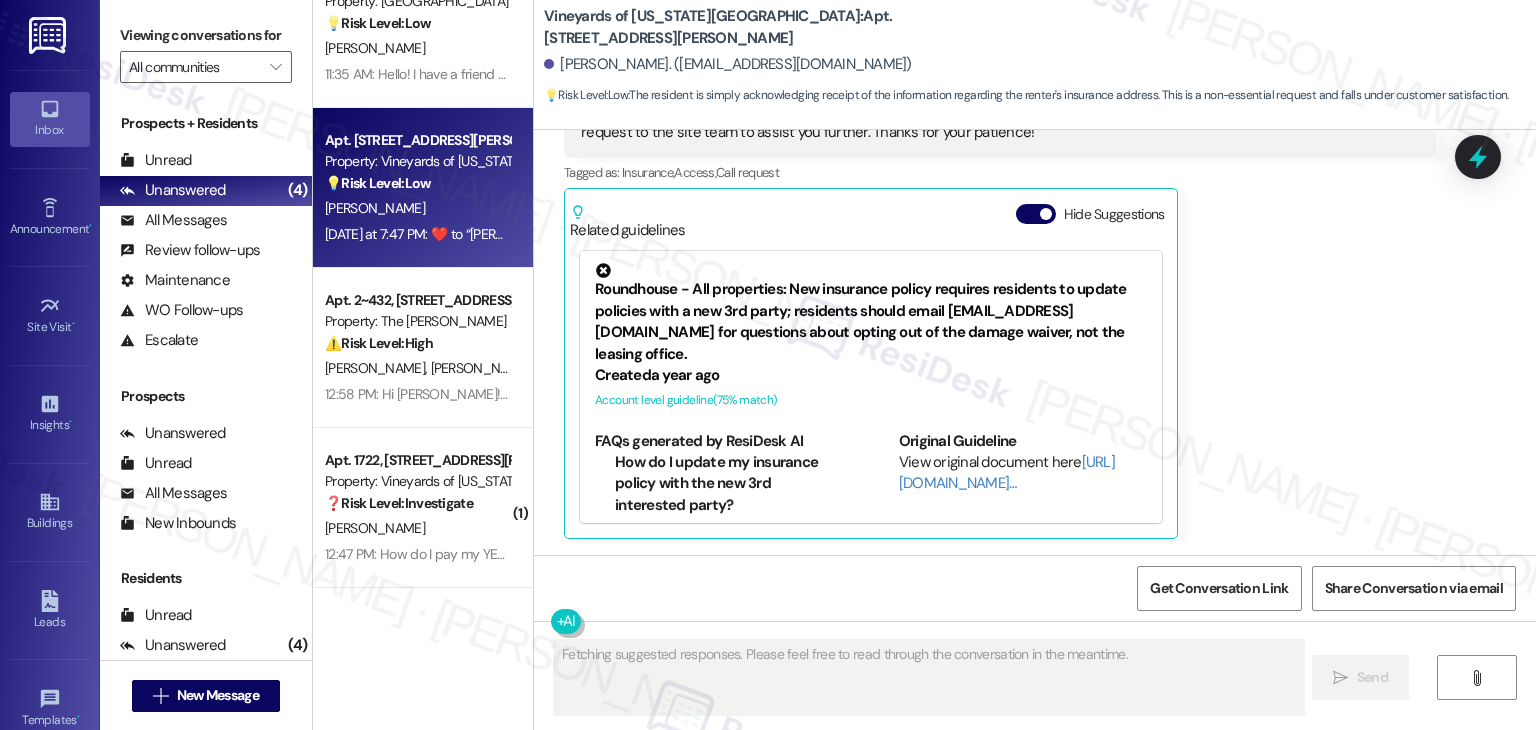 scroll, scrollTop: 3352, scrollLeft: 0, axis: vertical 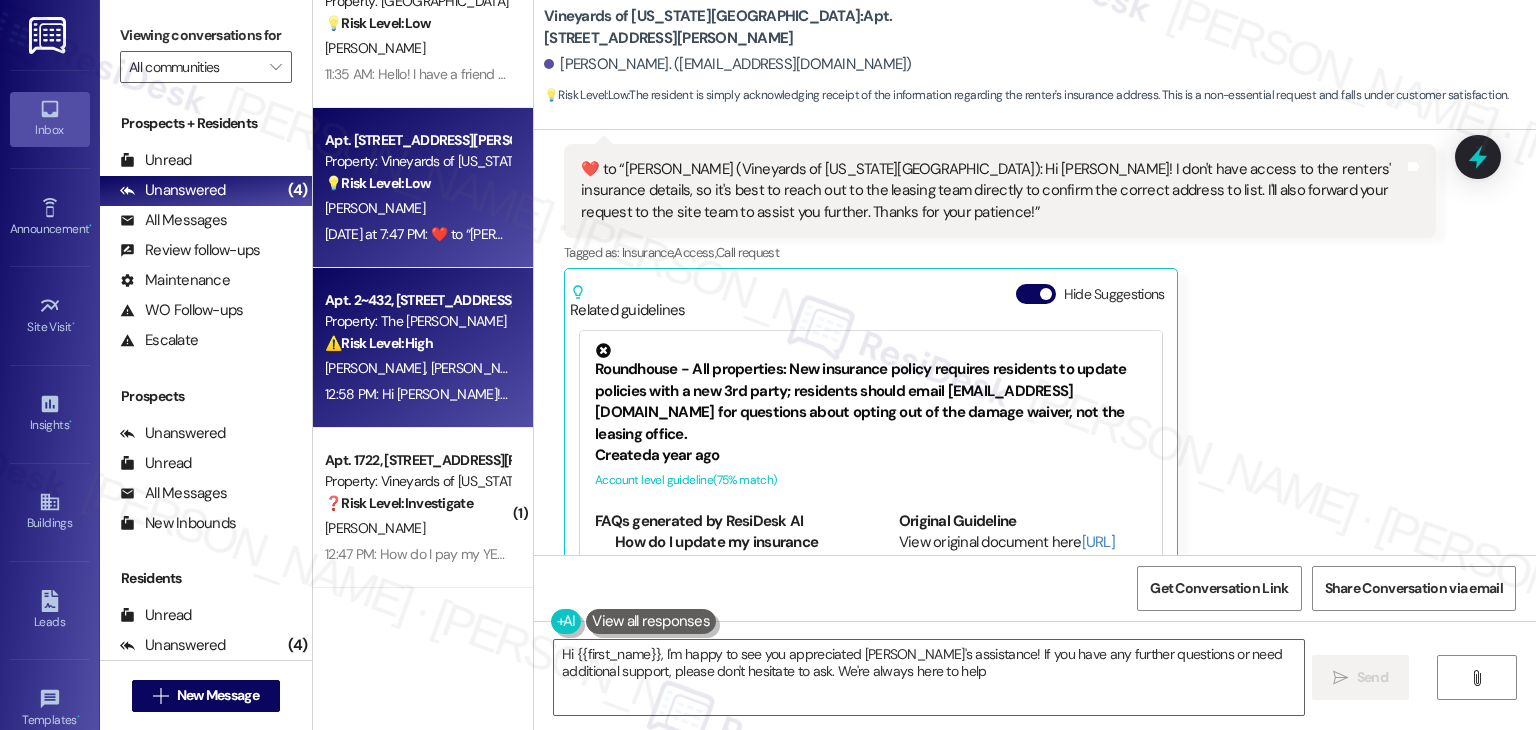 type on "Hi {{first_name}}, I'm happy to see you appreciated [PERSON_NAME]'s assistance! If you have any further questions or need additional support, please don't hesitate to ask. We're always here to help!" 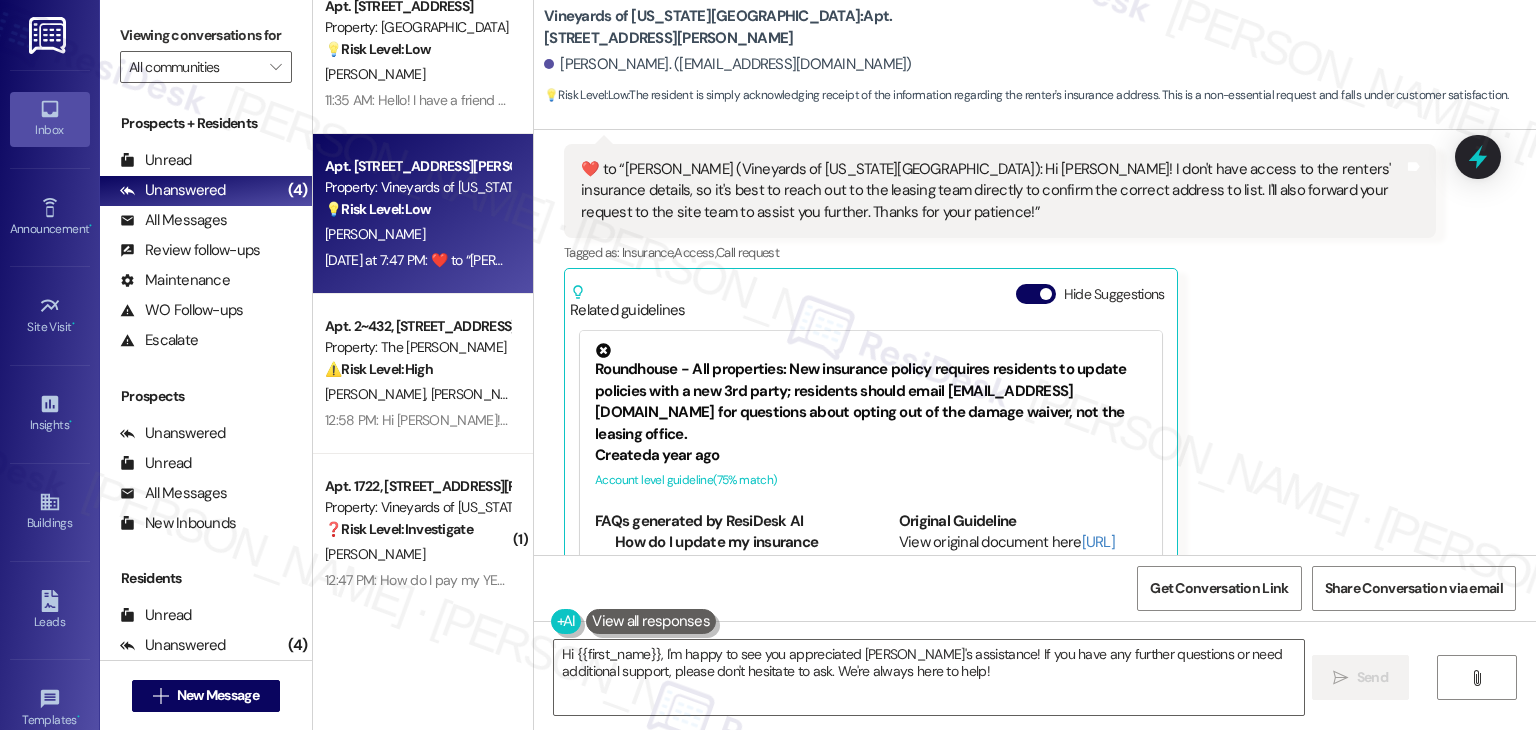 scroll, scrollTop: 0, scrollLeft: 0, axis: both 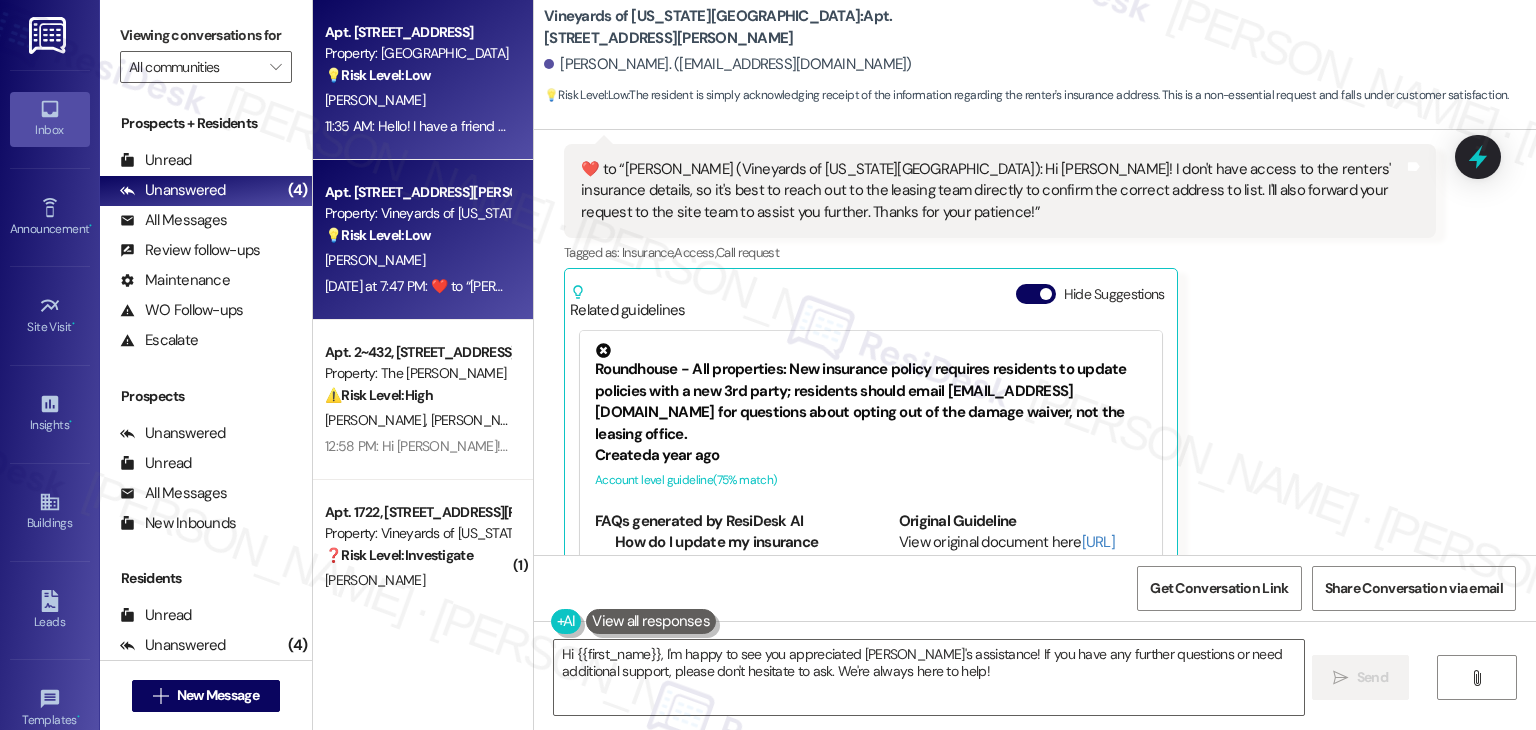 click on "[PERSON_NAME]" at bounding box center [417, 100] 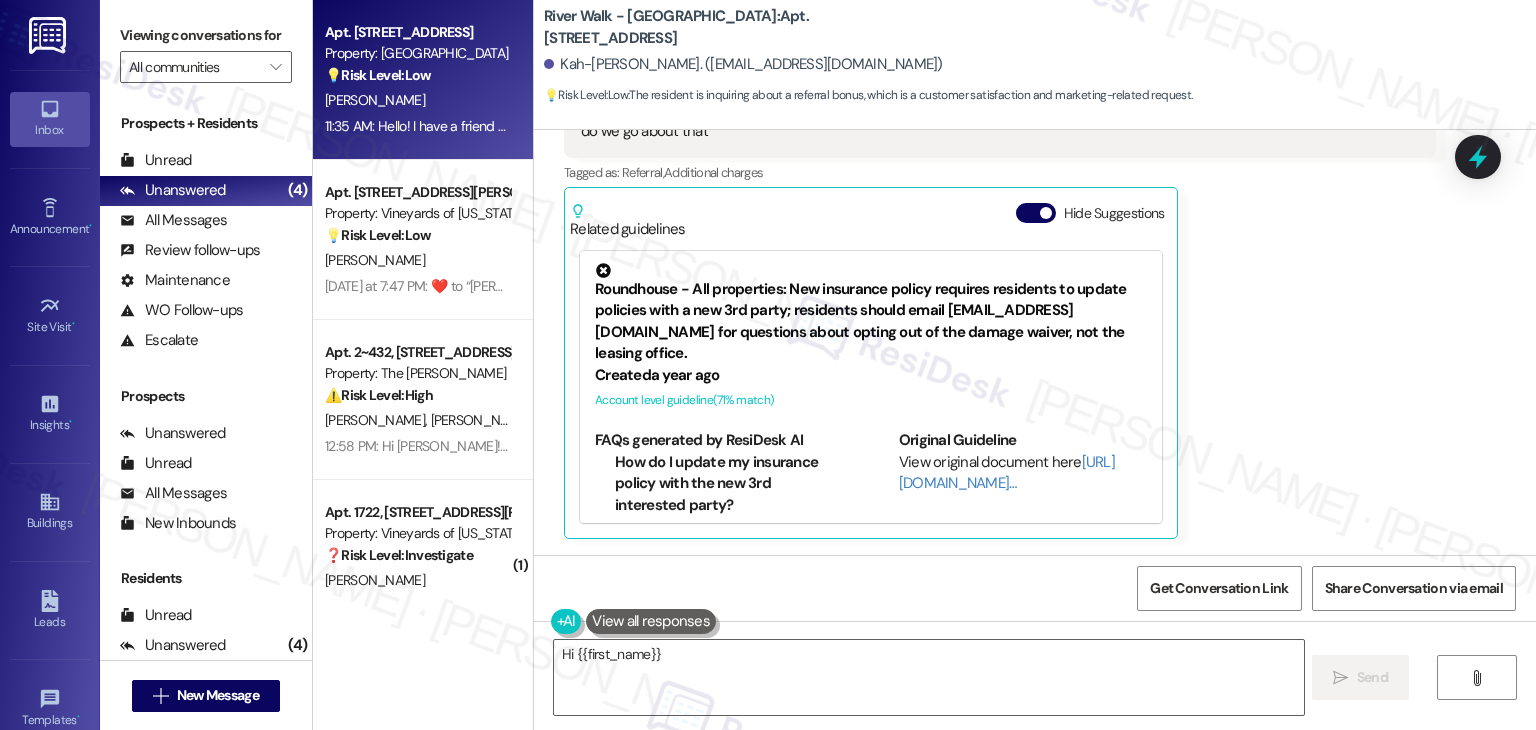 scroll, scrollTop: 2715, scrollLeft: 0, axis: vertical 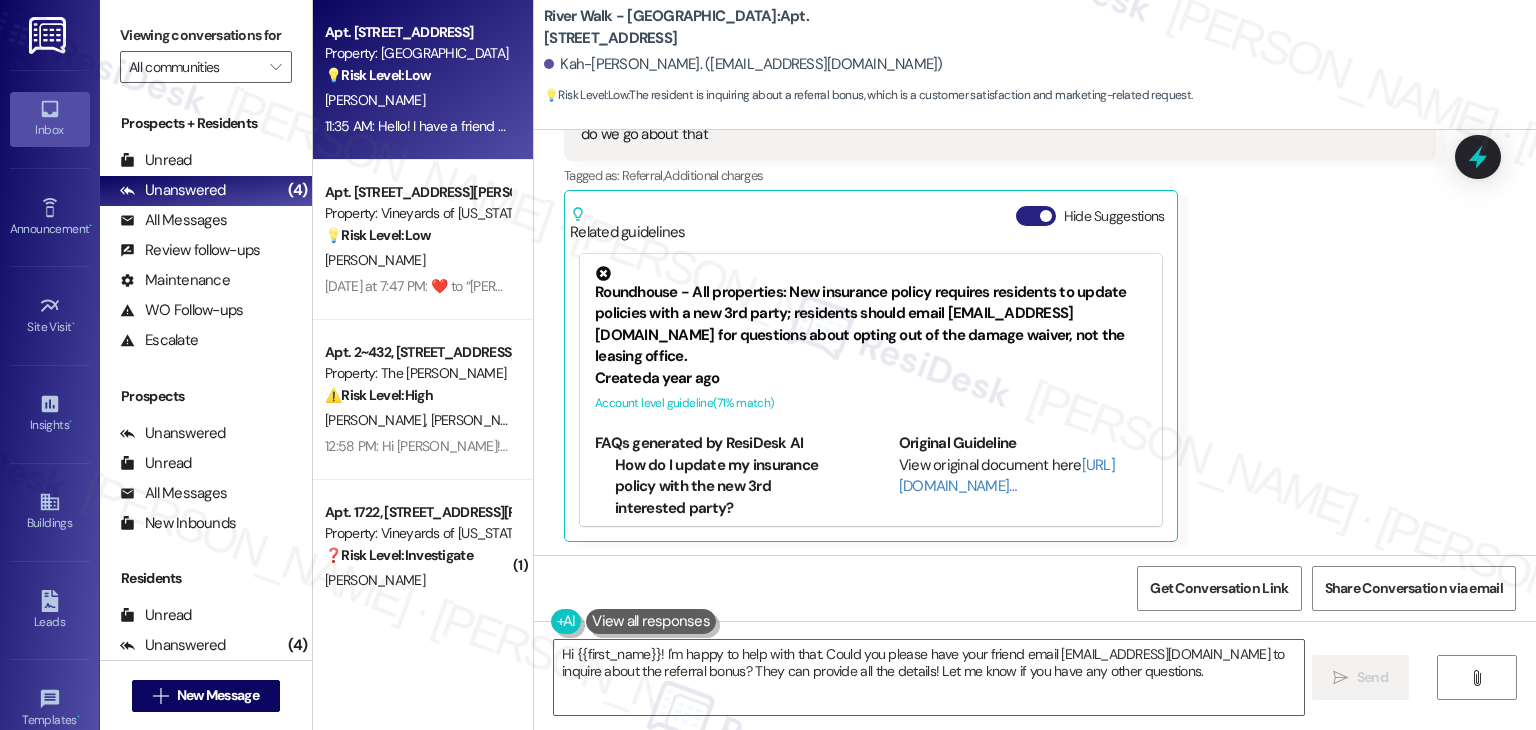 click on "Hide Suggestions" at bounding box center (1036, 216) 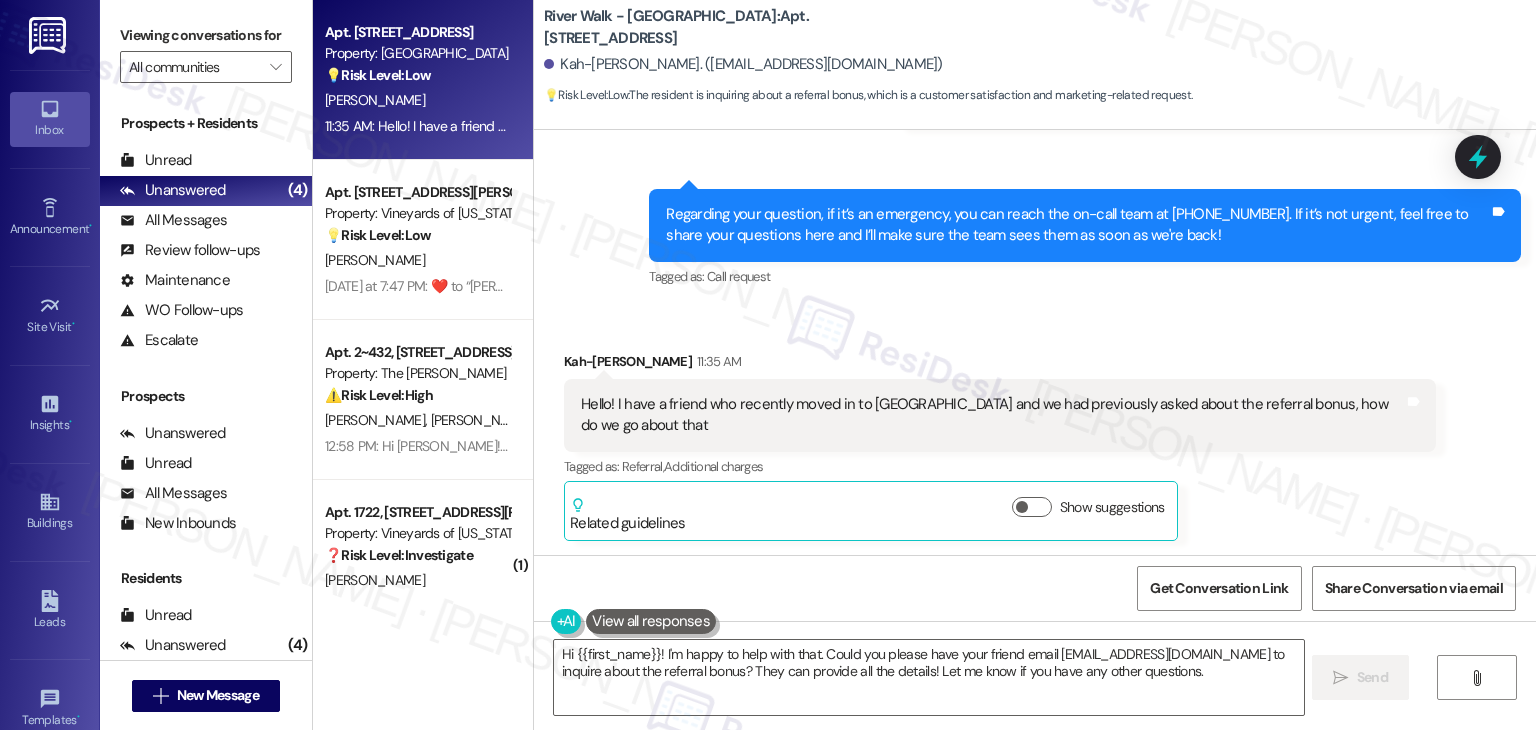 click on "Received via SMS Kah-[PERSON_NAME] 11:35 AM Hello! I have a friend who recently moved in to [GEOGRAPHIC_DATA] and we had previously asked about the referral bonus, how do we go about that Tags and notes Tagged as:   Referral ,  Click to highlight conversations about Referral Additional charges Click to highlight conversations about Additional charges  Related guidelines Show suggestions" at bounding box center (1035, 431) 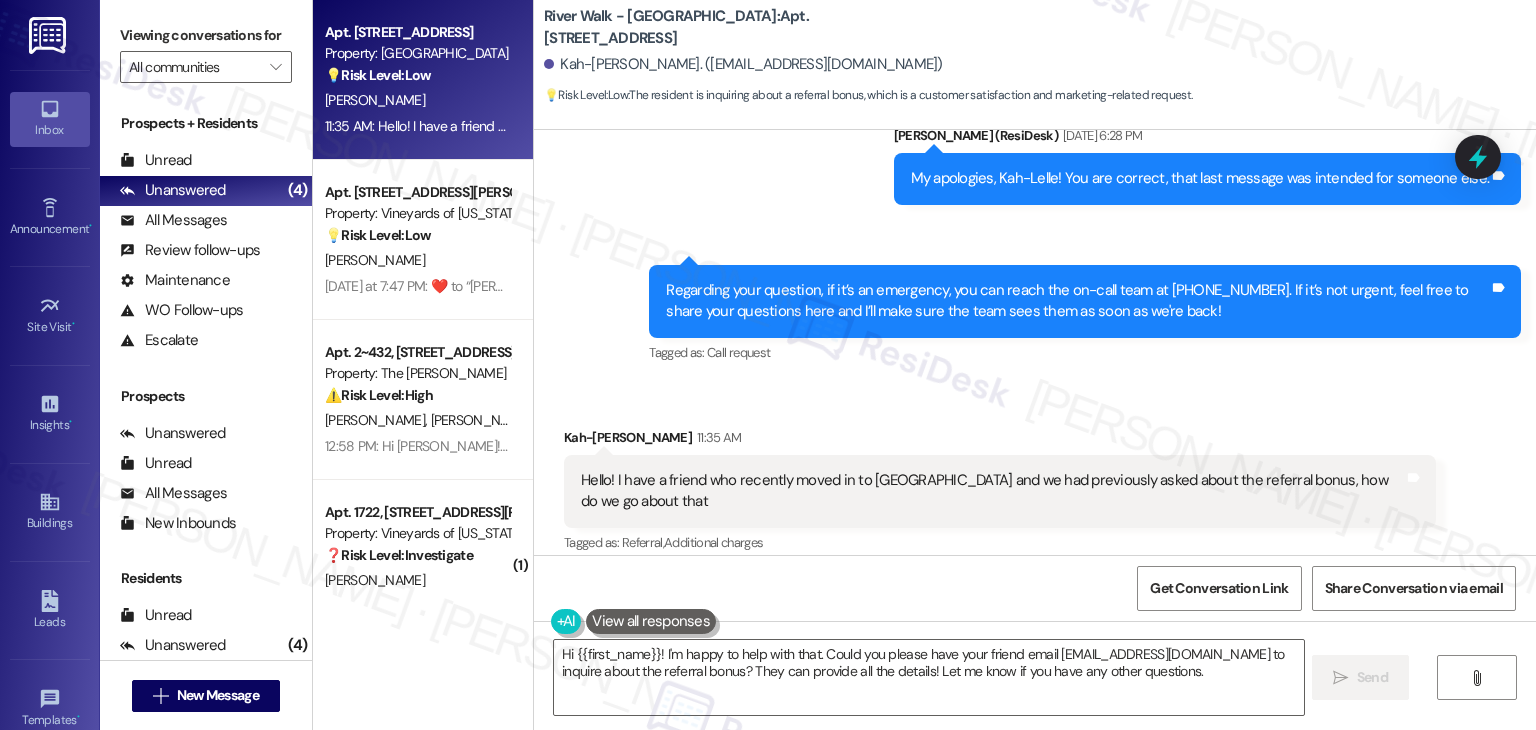 scroll, scrollTop: 2324, scrollLeft: 0, axis: vertical 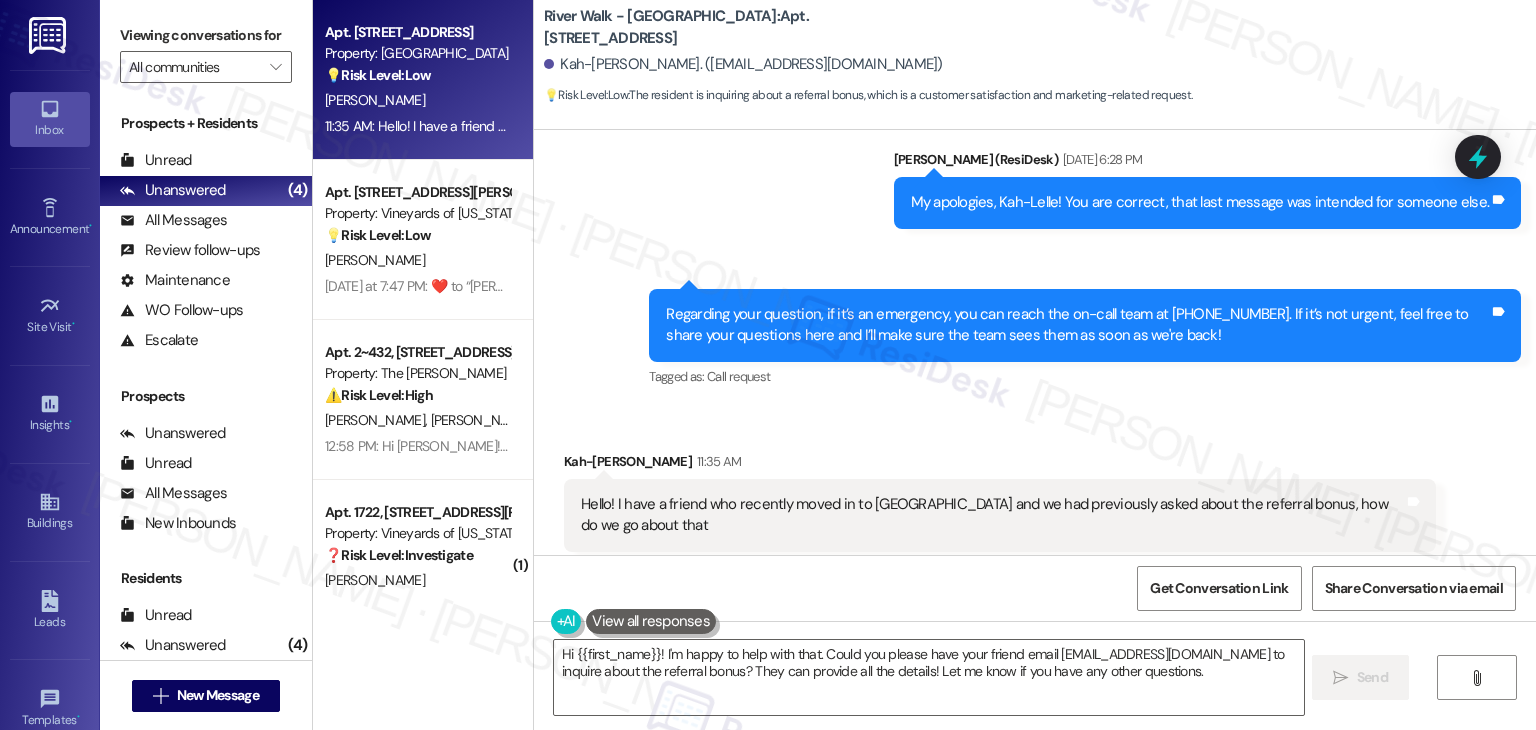 click on "Received via SMS Kah-[PERSON_NAME] 11:35 AM Hello! I have a friend who recently moved in to [GEOGRAPHIC_DATA] and we had previously asked about the referral bonus, how do we go about that Tags and notes Tagged as:   Referral ,  Click to highlight conversations about Referral Additional charges Click to highlight conversations about Additional charges  Related guidelines Show suggestions" at bounding box center [1035, 531] 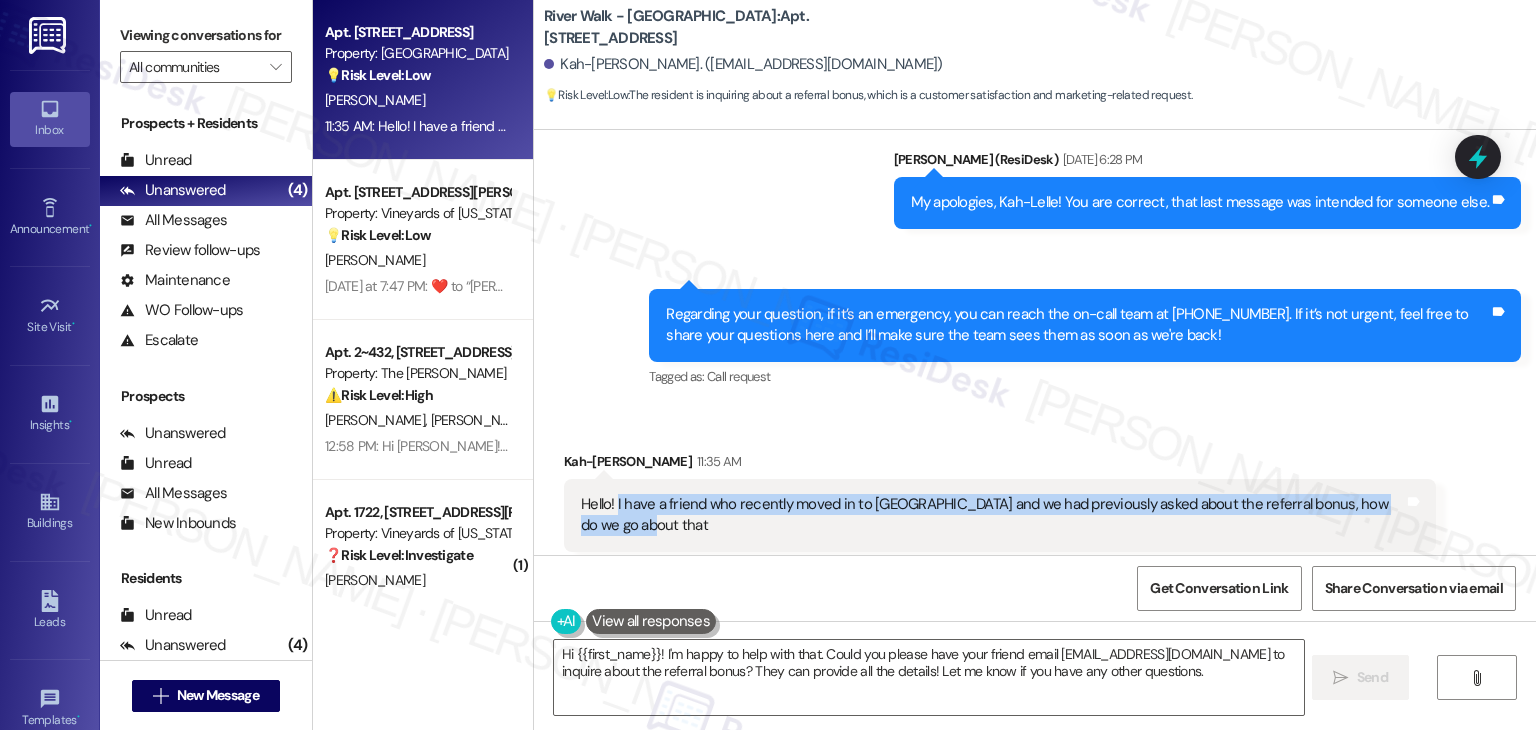 drag, startPoint x: 610, startPoint y: 524, endPoint x: 606, endPoint y: 507, distance: 17.464249 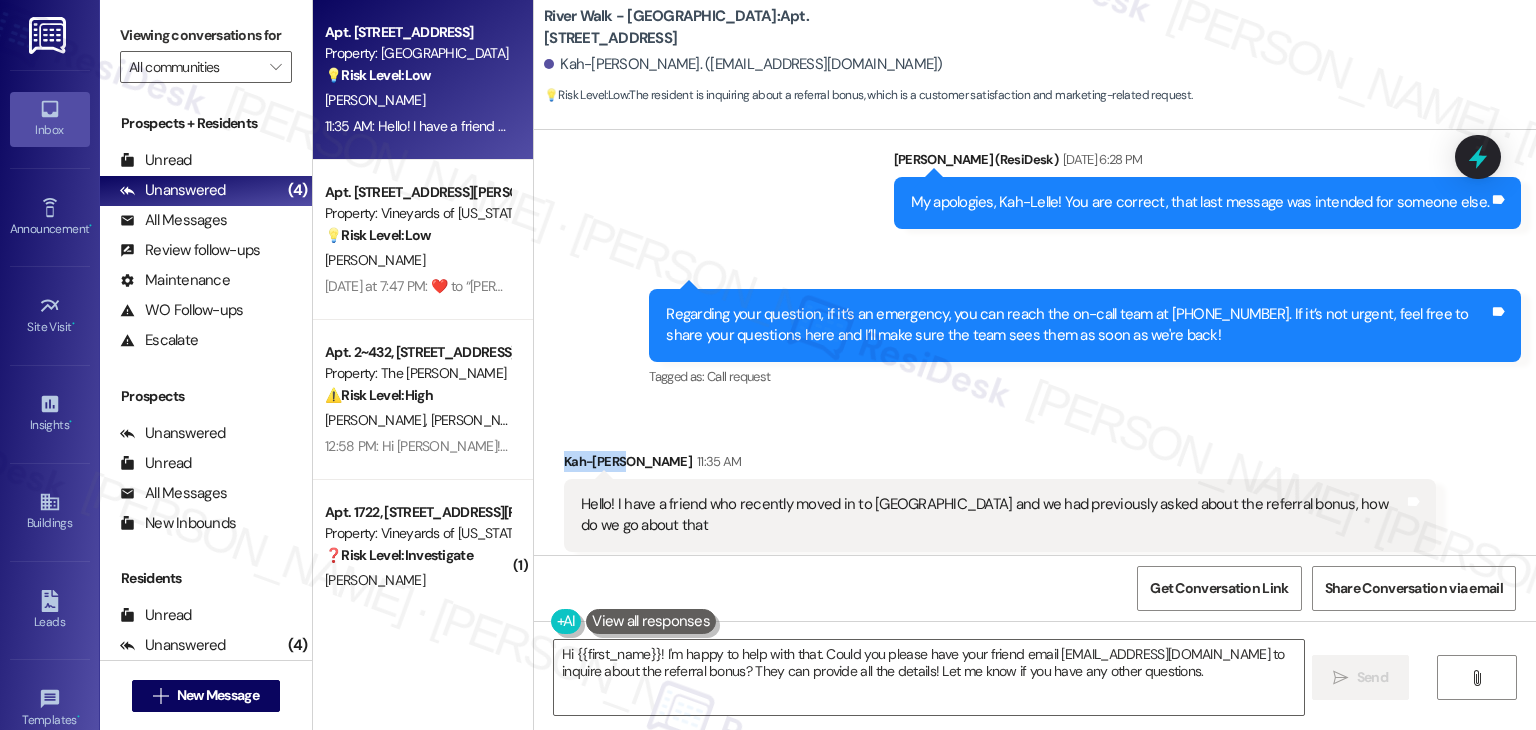 drag, startPoint x: 604, startPoint y: 464, endPoint x: 525, endPoint y: 453, distance: 79.762146 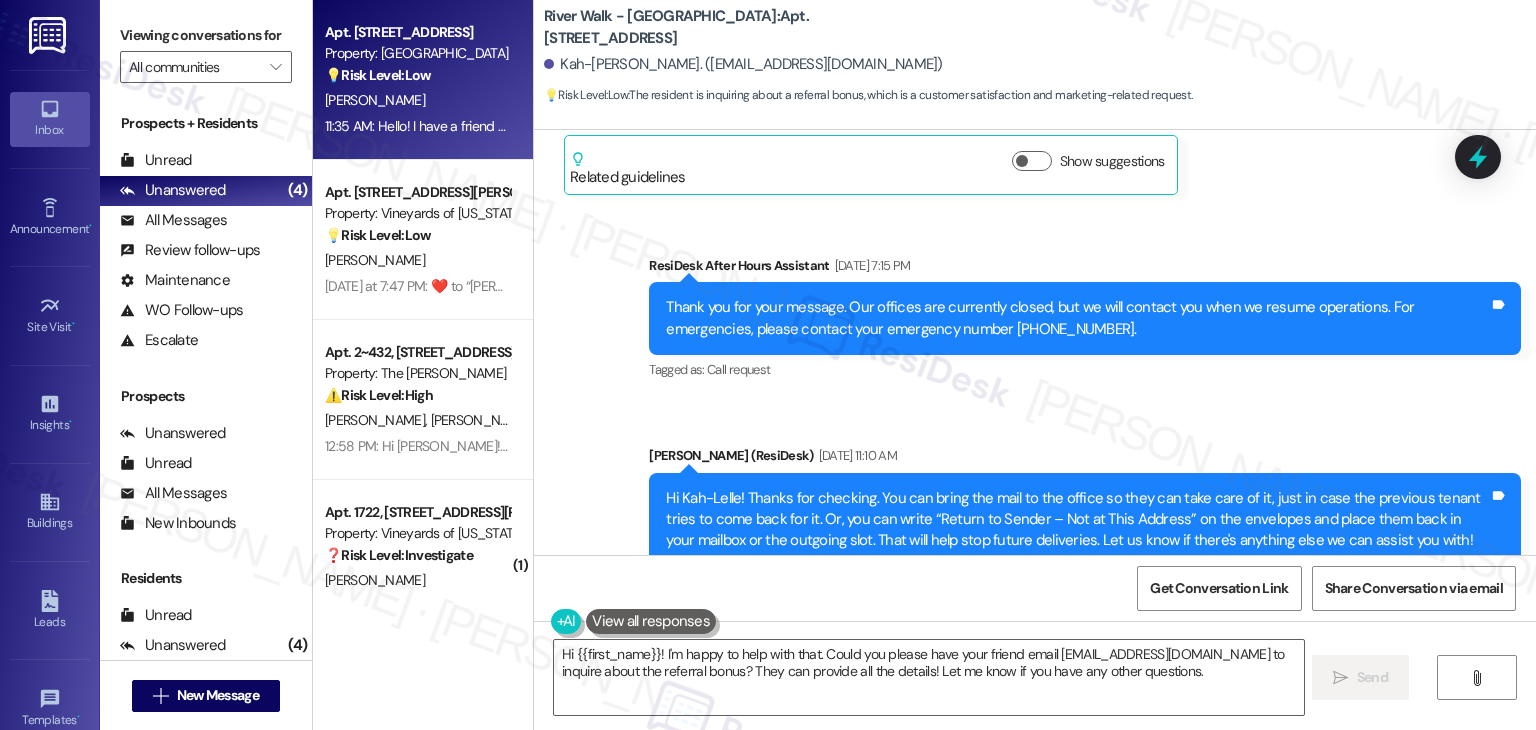 scroll, scrollTop: 924, scrollLeft: 0, axis: vertical 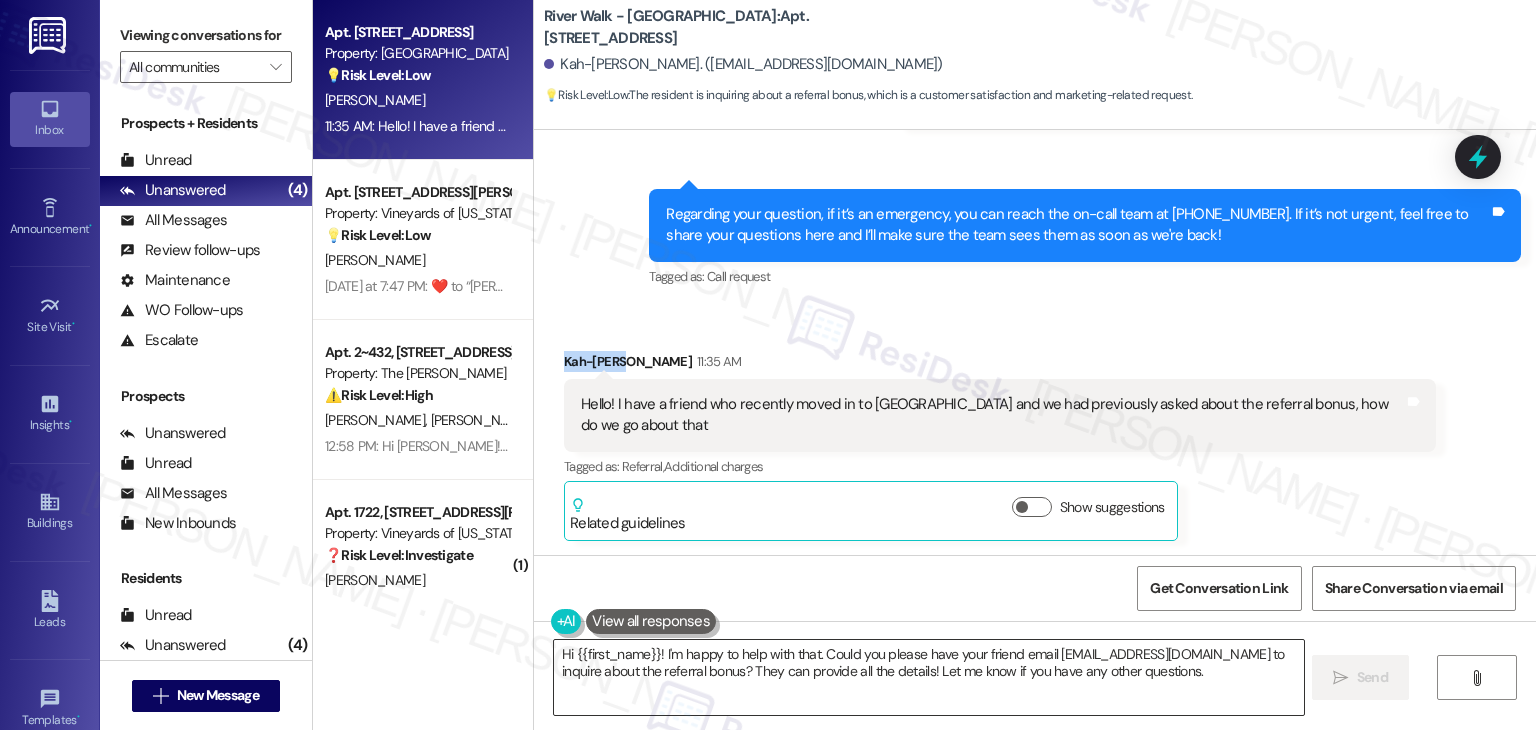 click on "Hi {{first_name}}! I'm happy to help with that. Could you please have your friend email [EMAIL_ADDRESS][DOMAIN_NAME] to inquire about the referral bonus? They can provide all the details! Let me know if you have any other questions." at bounding box center [928, 677] 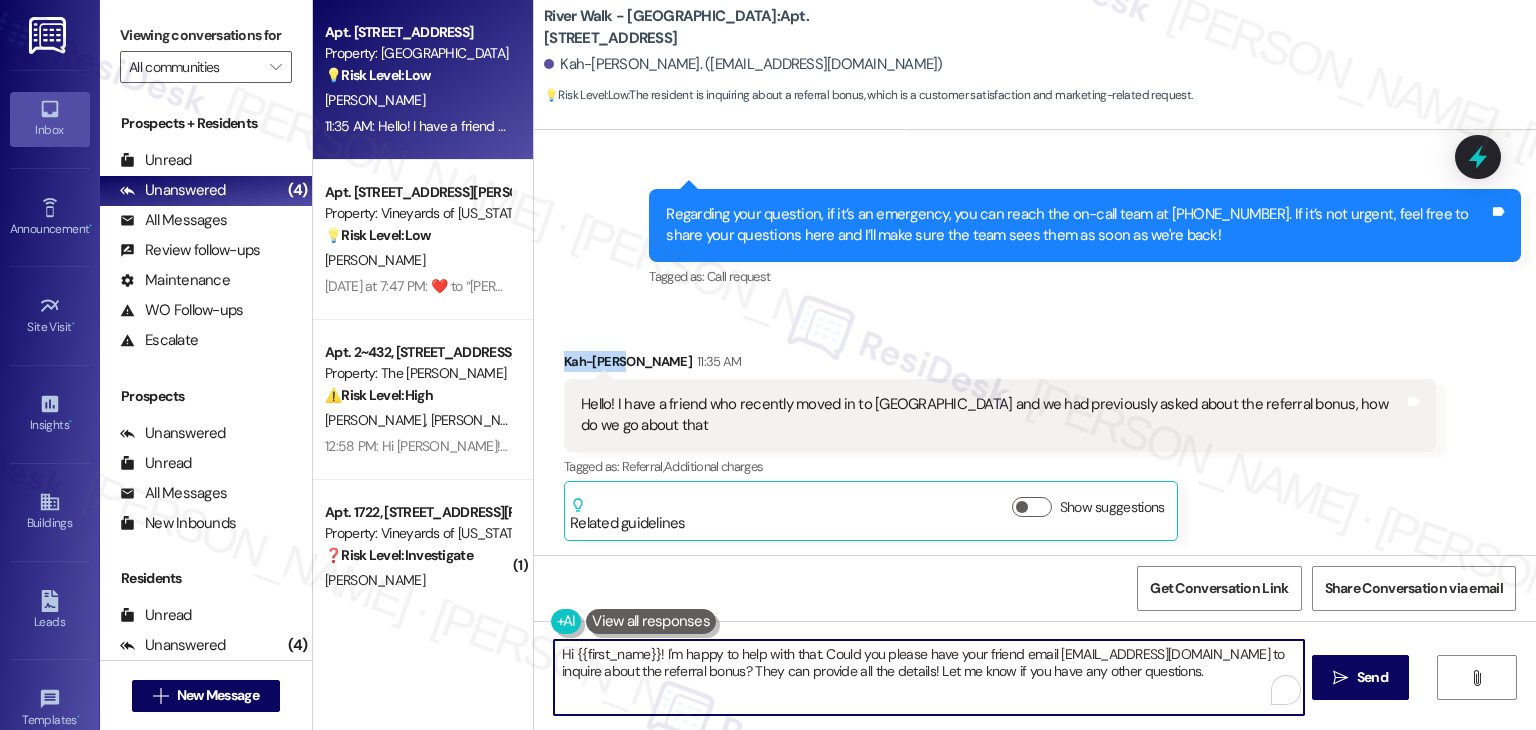 click on "Hi {{first_name}}! I'm happy to help with that. Could you please have your friend email [EMAIL_ADDRESS][DOMAIN_NAME] to inquire about the referral bonus? They can provide all the details! Let me know if you have any other questions." at bounding box center [928, 677] 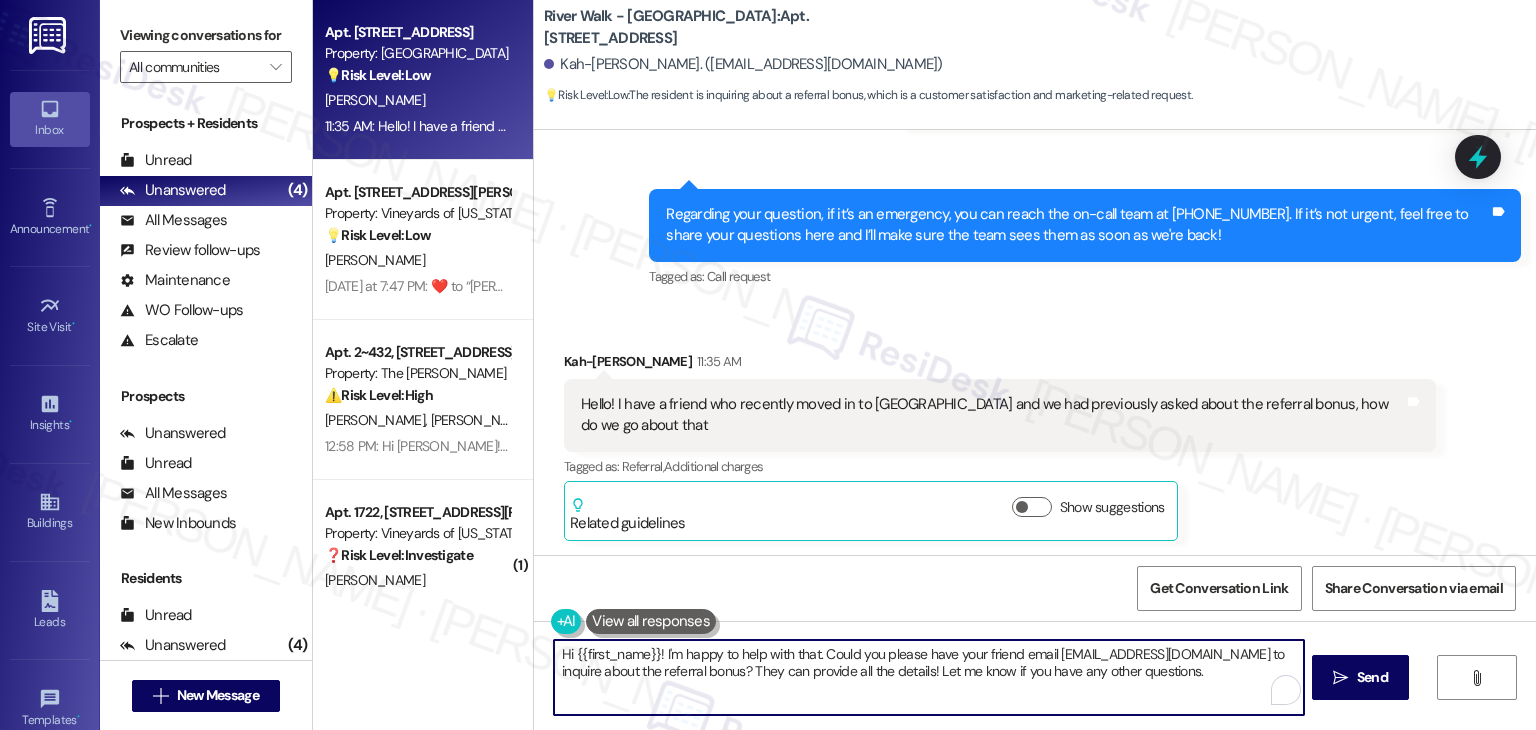 click on "Hi {{first_name}}! I'm happy to help with that. Could you please have your friend email [EMAIL_ADDRESS][DOMAIN_NAME] to inquire about the referral bonus? They can provide all the details! Let me know if you have any other questions." at bounding box center (928, 677) 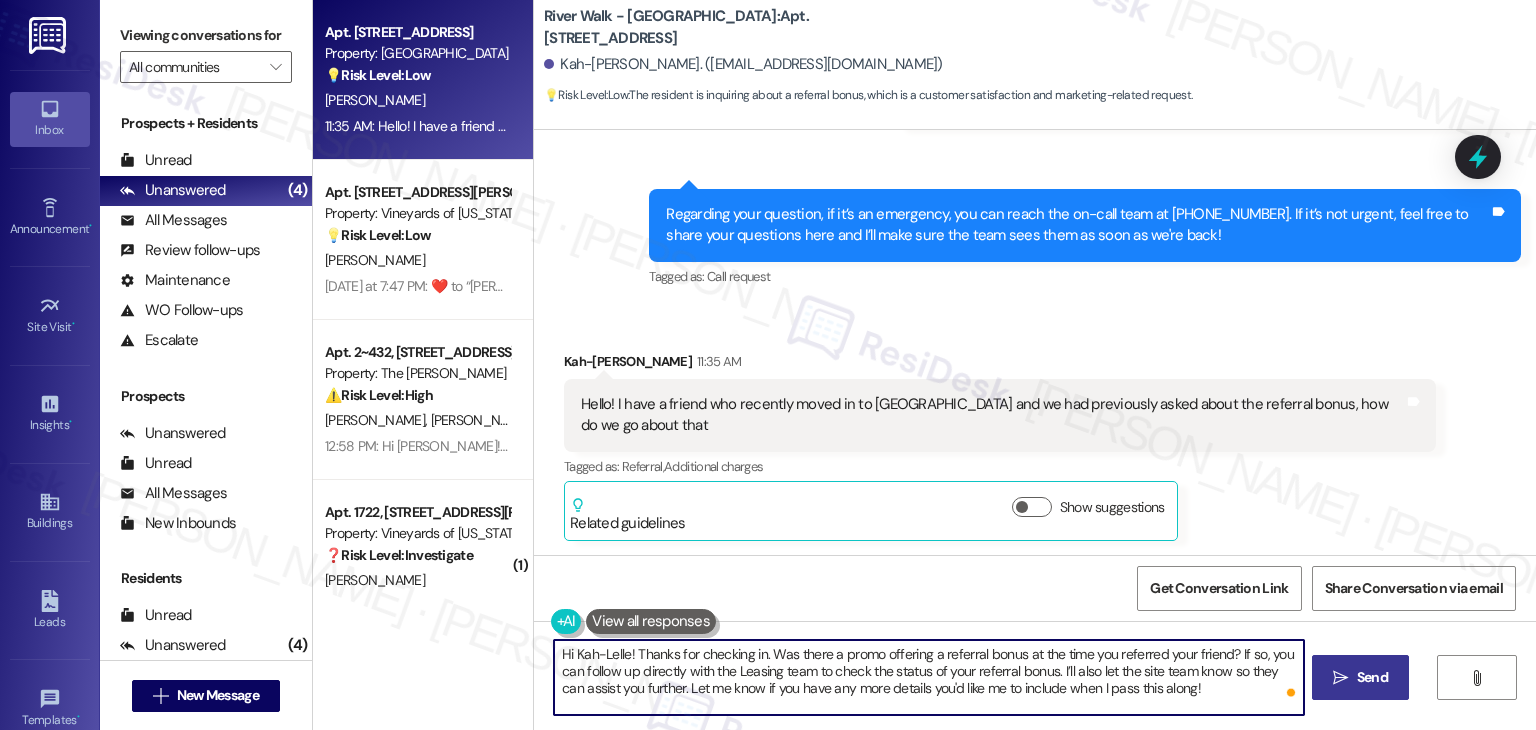 click on " Send" at bounding box center [1360, 677] 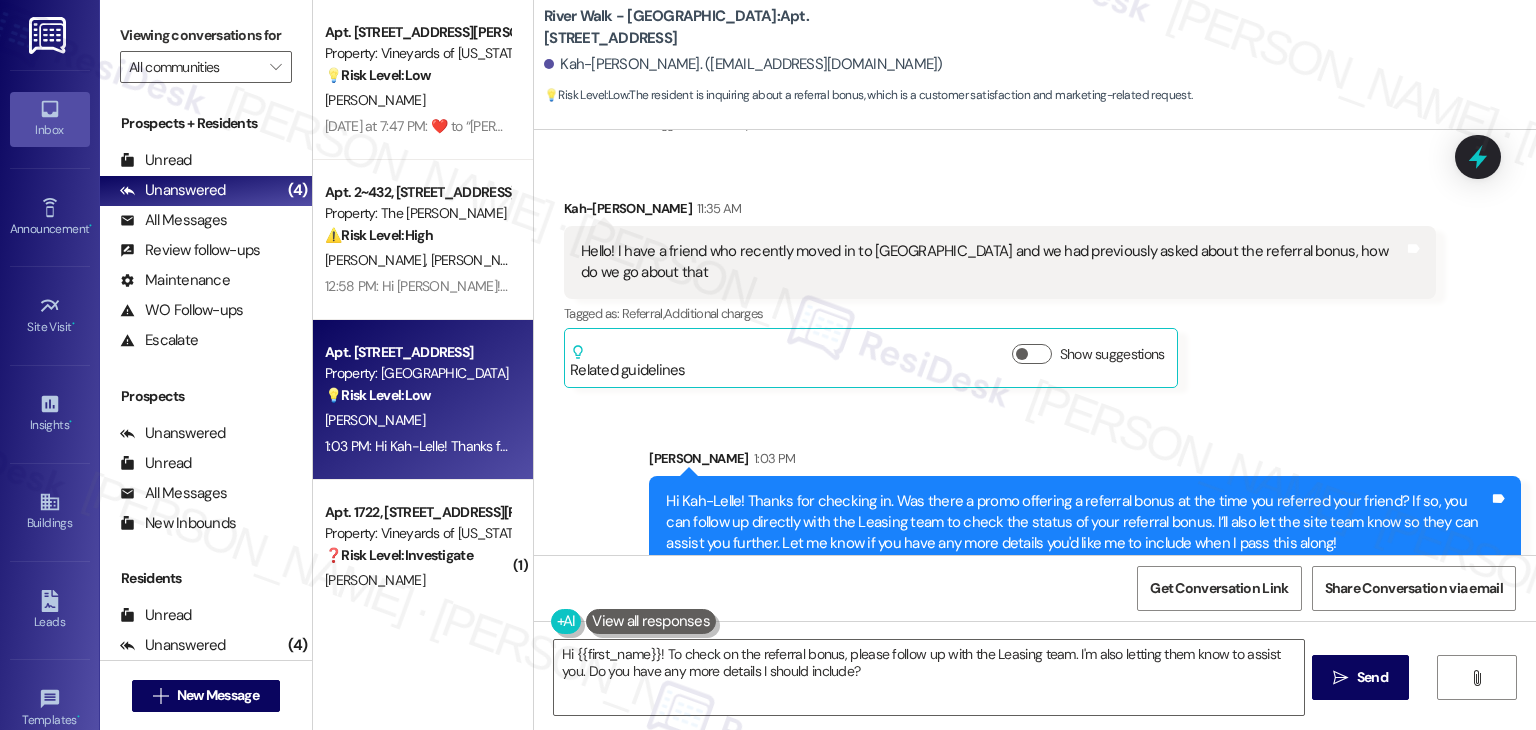 scroll, scrollTop: 2606, scrollLeft: 0, axis: vertical 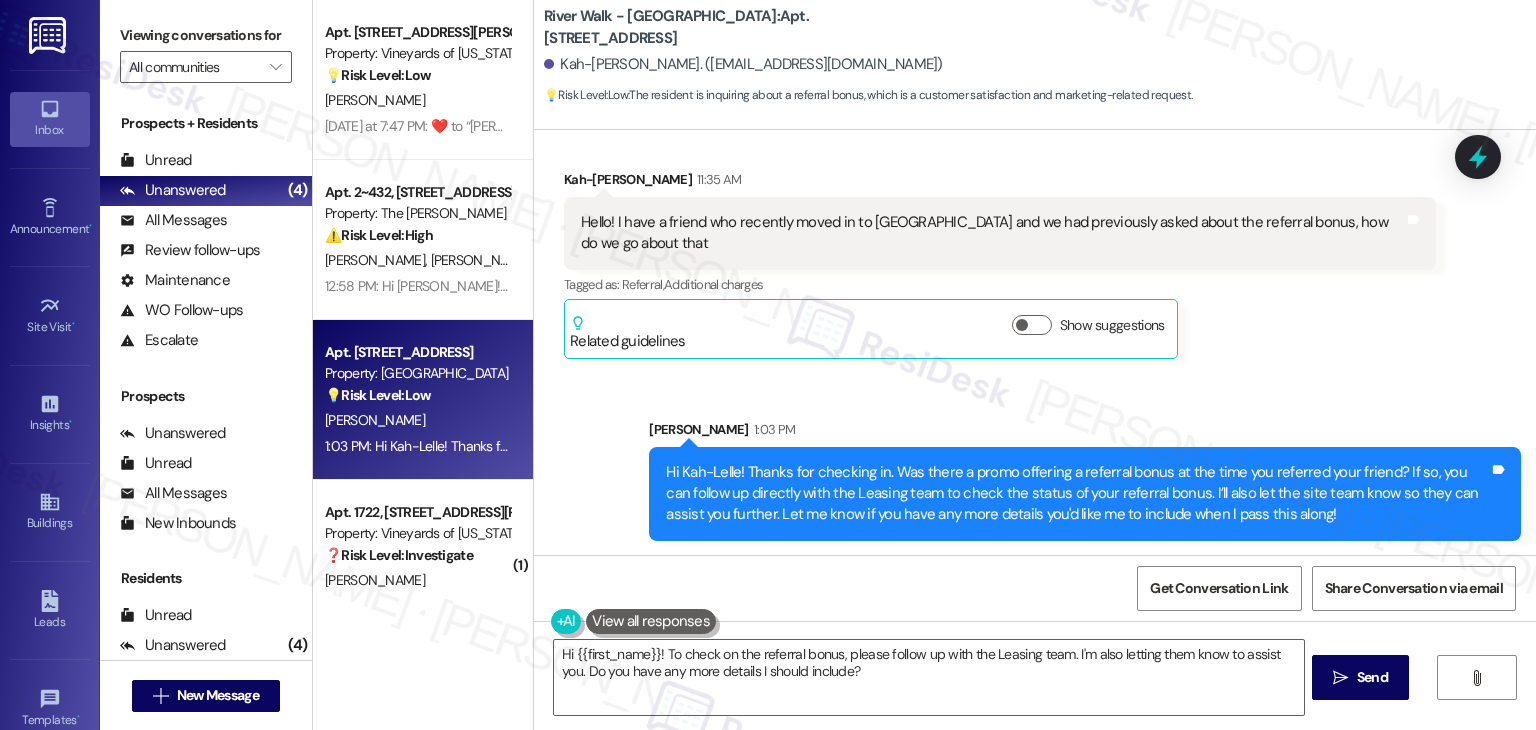 click on "Sent via SMS [PERSON_NAME] 1:03 PM Hi Kah-Lelle! Thanks for checking in. Was there a promo offering a referral bonus at the time you referred your friend? If so, you can follow up directly with the Leasing team to check the status of your referral bonus. I’ll also let the site team know so they can assist you further. Let me know if you have any more details you'd like me to include when I pass this along! Tags and notes" at bounding box center [1035, 465] 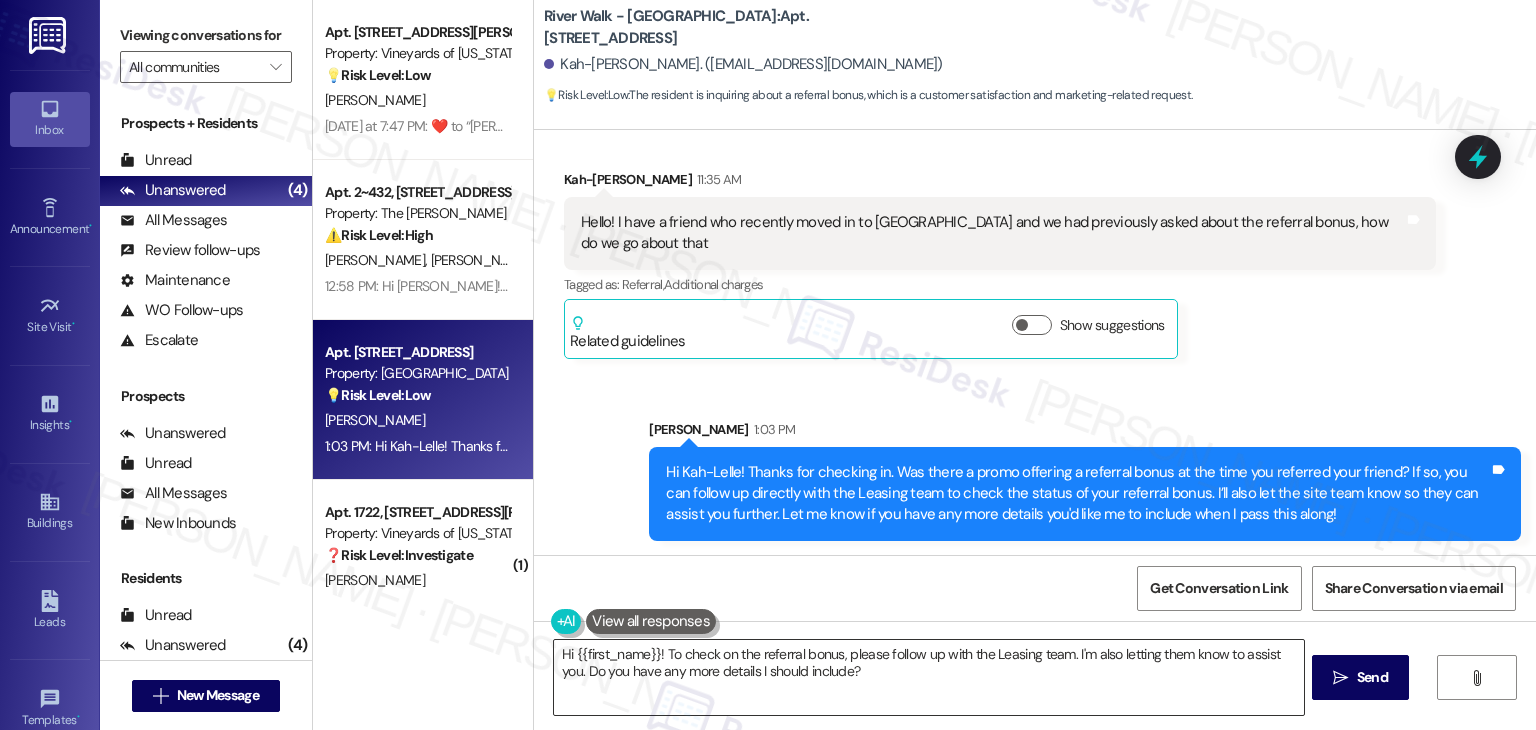 click on "Hi {{first_name}}! To check on the referral bonus, please follow up with the Leasing team. I'm also letting them know to assist you. Do you have any more details I should include?" at bounding box center [928, 677] 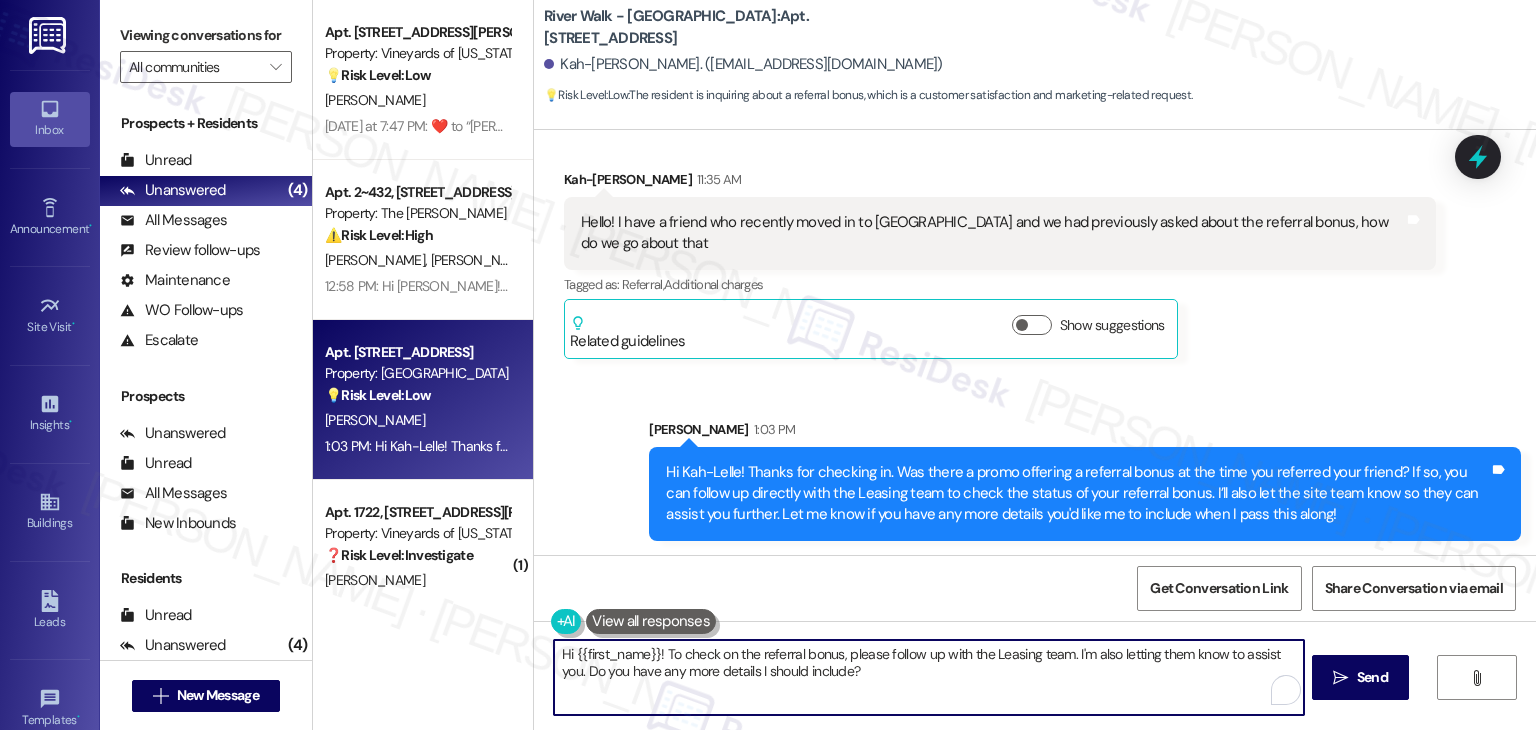 click on "Hi {{first_name}}! To check on the referral bonus, please follow up with the Leasing team. I'm also letting them know to assist you. Do you have any more details I should include?" at bounding box center [928, 677] 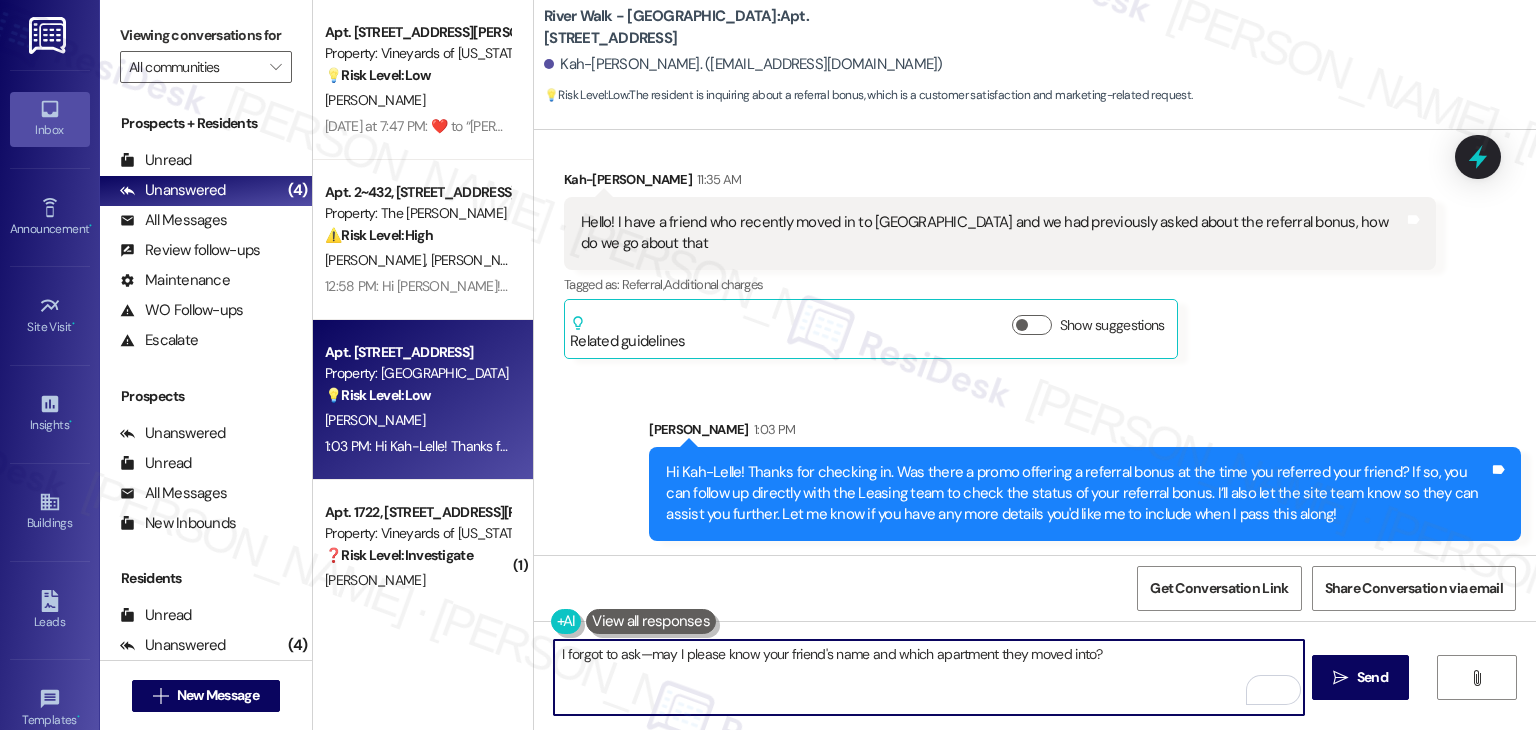 type on "I forgot to ask—may I please know your friend's name and which apartment they moved into?" 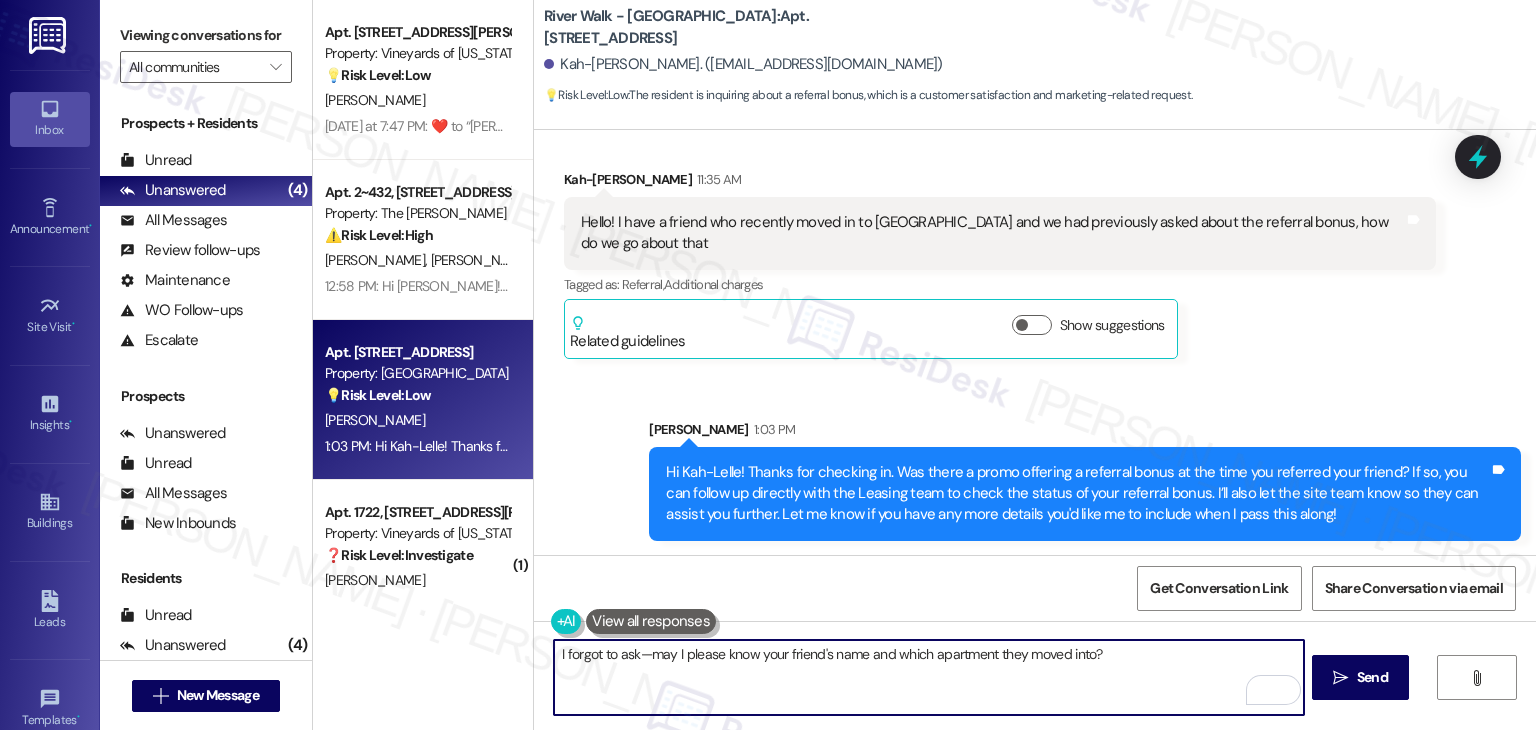 click on "I forgot to ask—may I please know your friend's name and which apartment they moved into?" at bounding box center (928, 677) 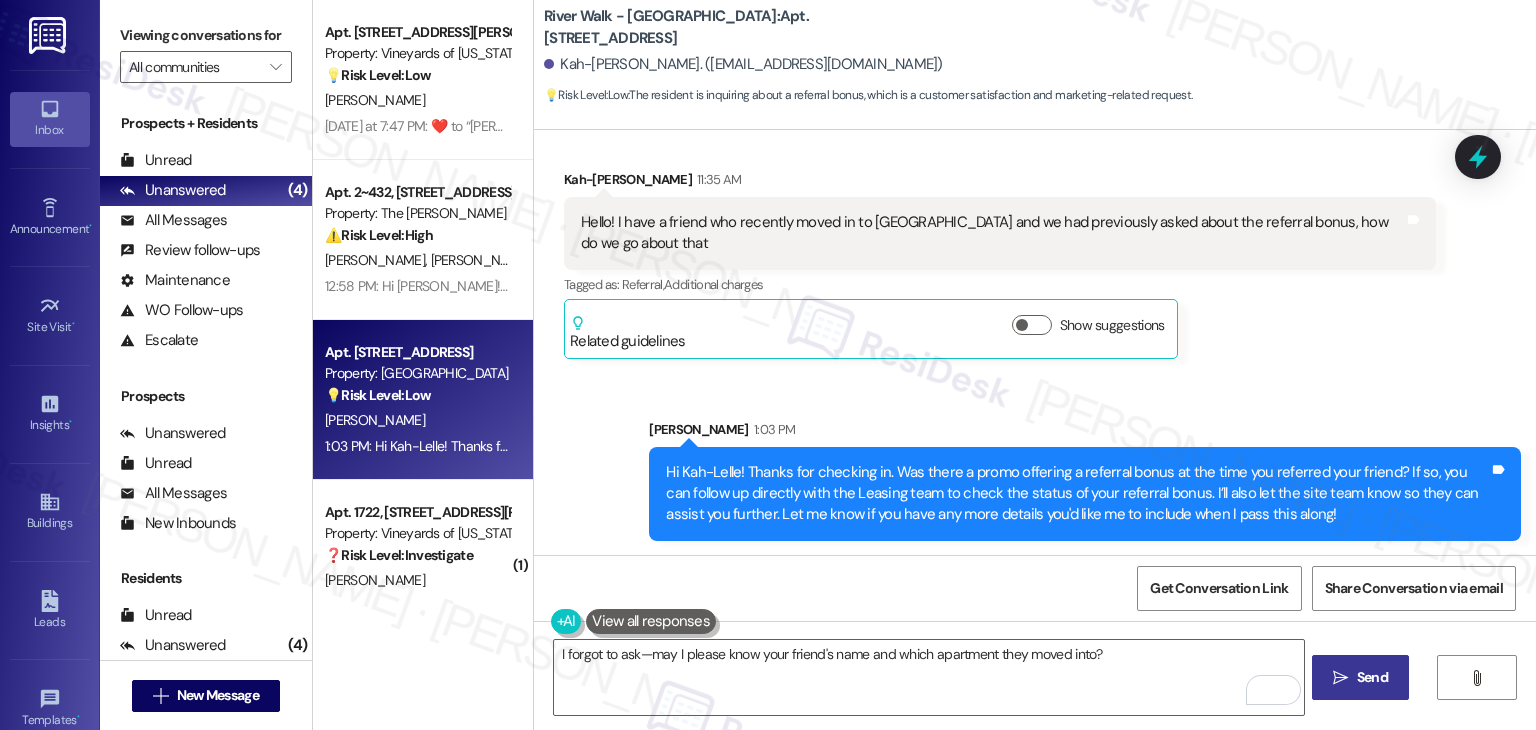 click on "Send" at bounding box center [1372, 677] 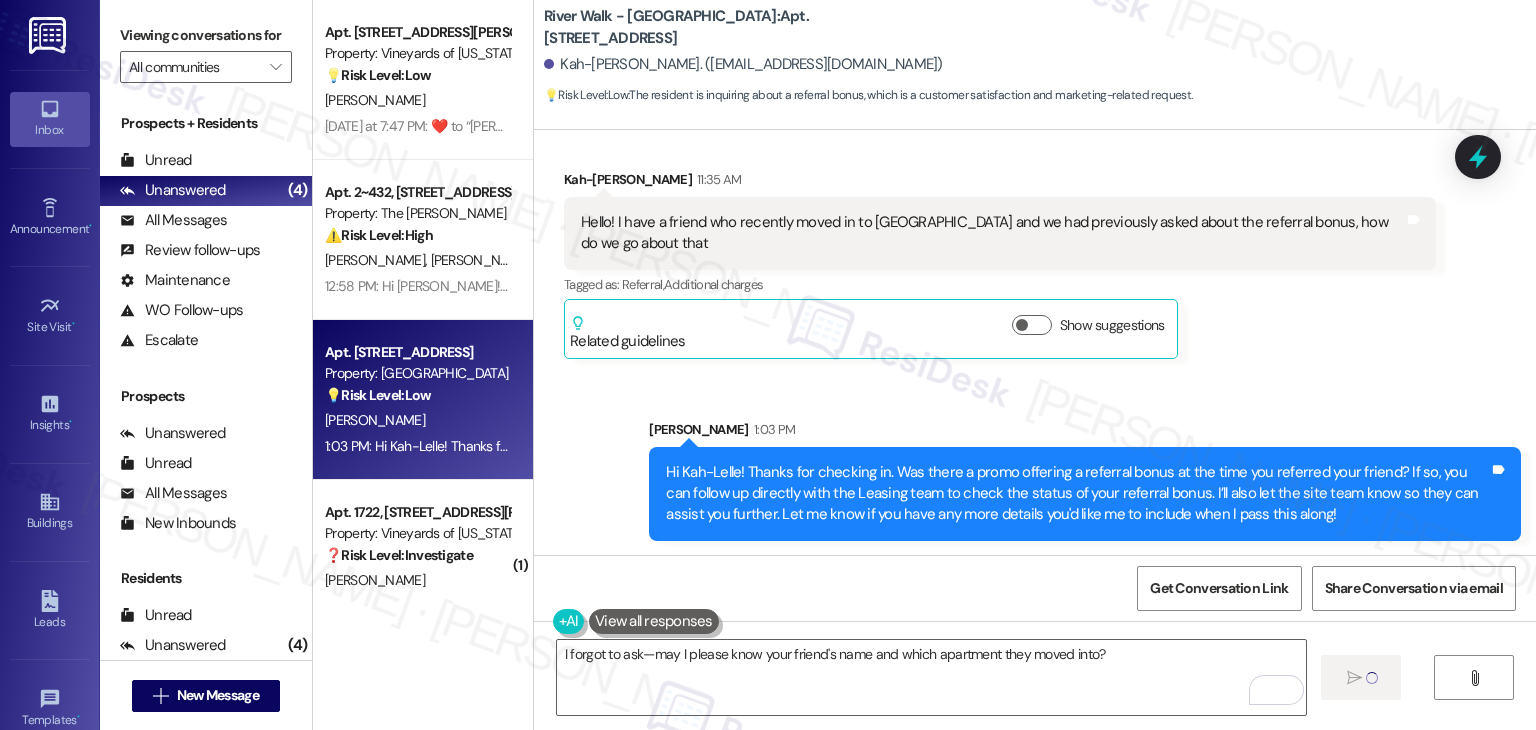 type 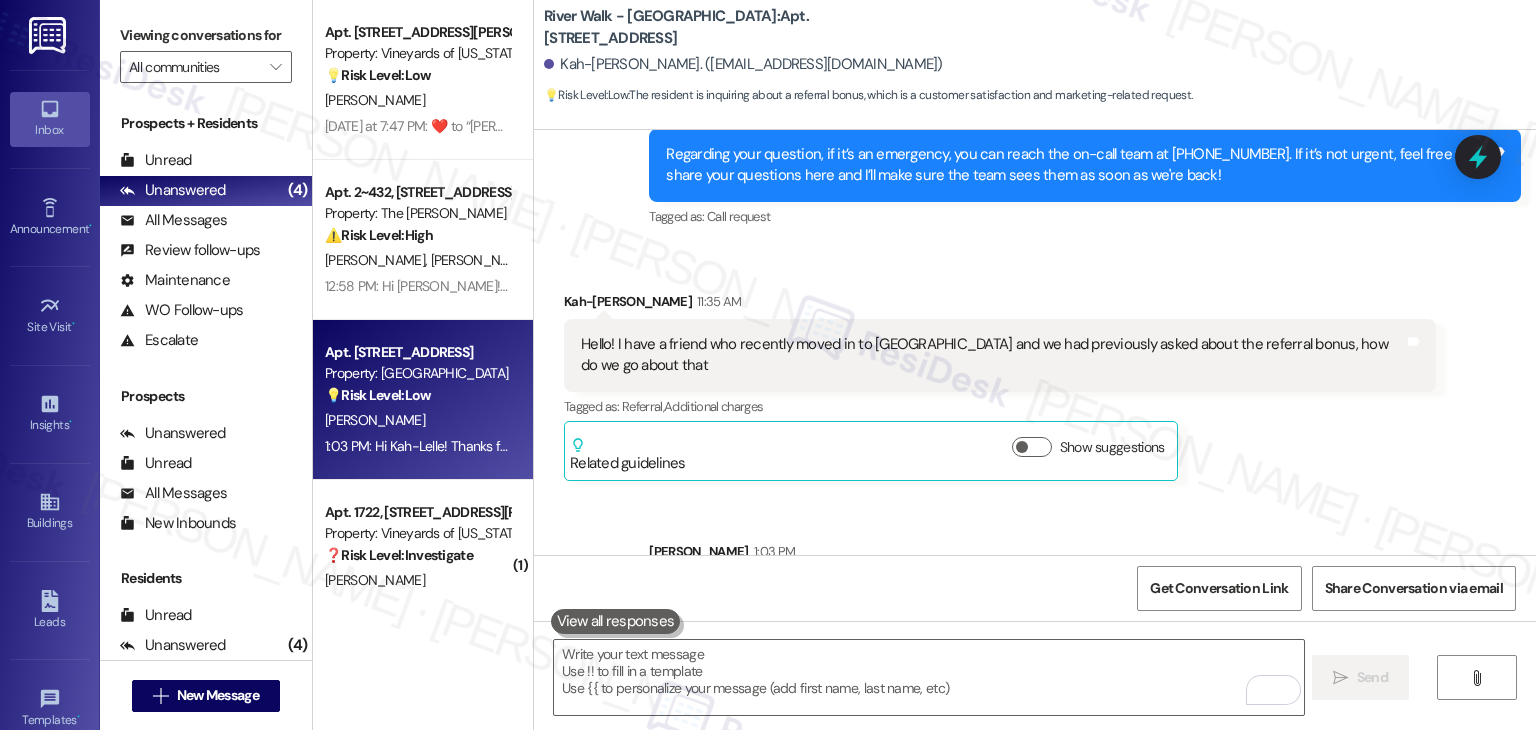 scroll, scrollTop: 2424, scrollLeft: 0, axis: vertical 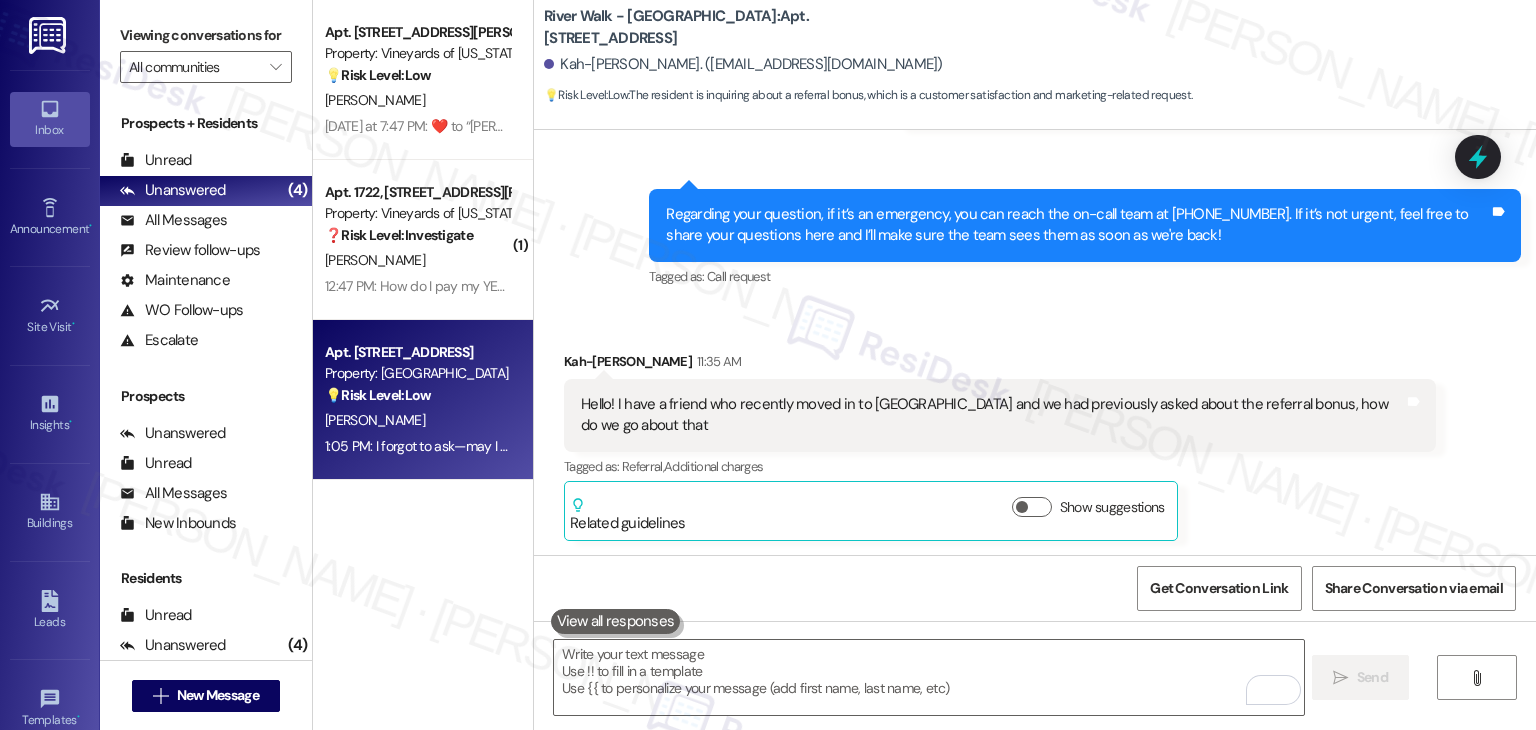 click on "Kah-[PERSON_NAME] 11:35 AM Hello! I have a friend who recently moved in to [GEOGRAPHIC_DATA] and we had previously asked about the referral bonus, how do we go about that Tags and notes Tagged as:   Referral ,  Click to highlight conversations about Referral Additional charges Click to highlight conversations about Additional charges  Related guidelines Show suggestions" at bounding box center [1000, 446] 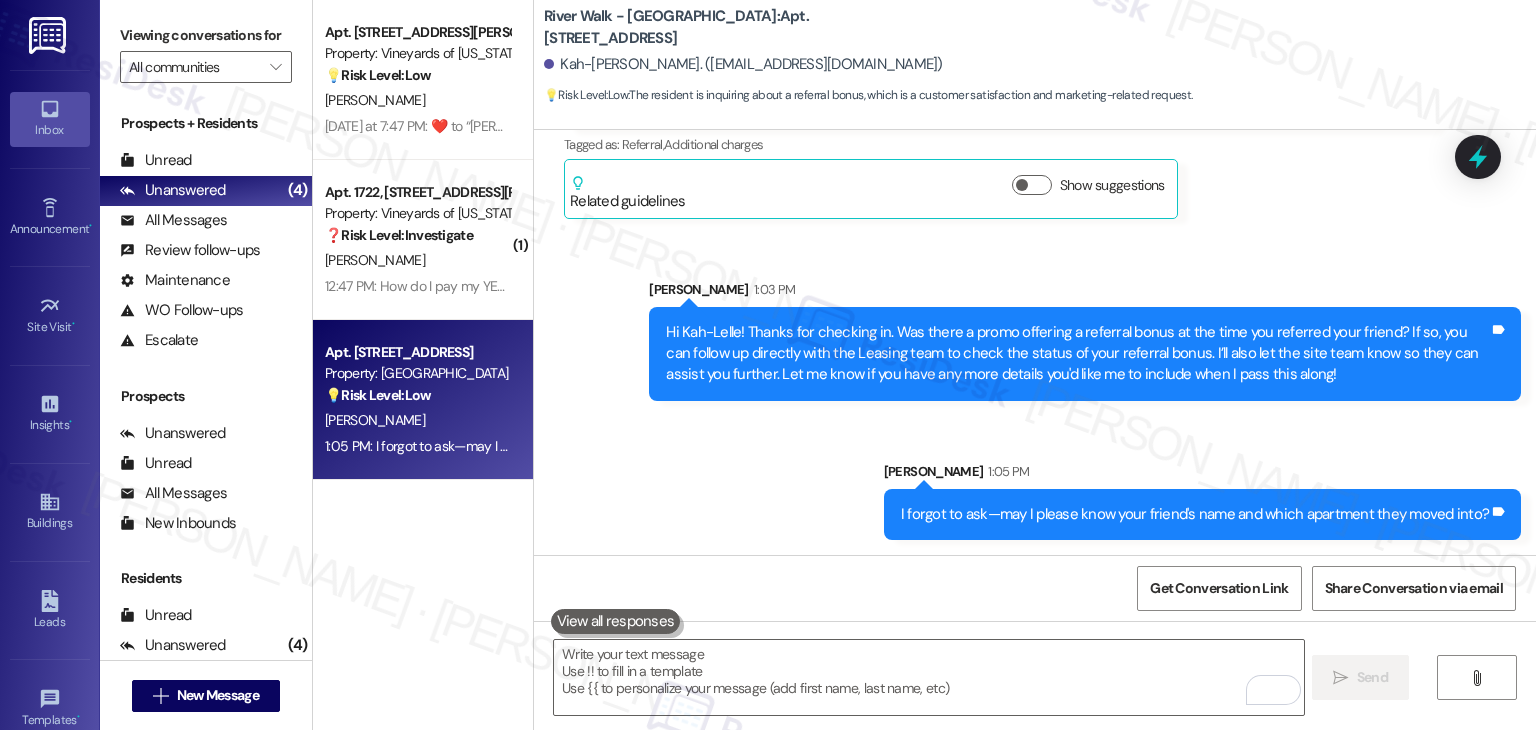 click on "Sent via SMS [PERSON_NAME] 1:03 PM Hi Kah-Lelle! Thanks for checking in. Was there a promo offering a referral bonus at the time you referred your friend? If so, you can follow up directly with the Leasing team to check the status of your referral bonus. I’ll also let the site team know so they can assist you further. Let me know if you have any more details you'd like me to include when I pass this along! Tags and notes Sent via SMS [PERSON_NAME] 1:05 PM I forgot to ask—may I please know your friend's name and which apartment they moved into? Tags and notes" at bounding box center (1035, 395) 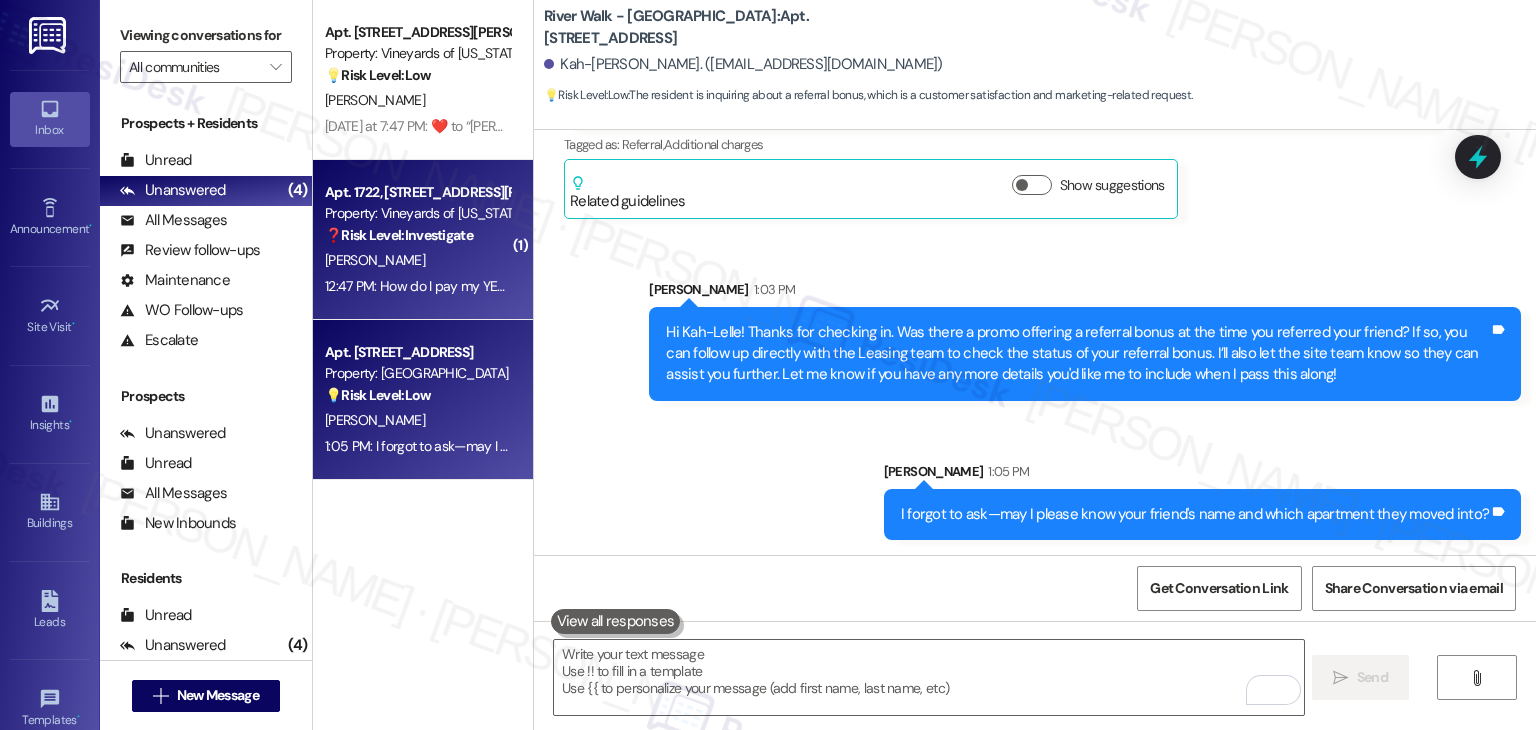 click on "[PERSON_NAME]" at bounding box center (417, 260) 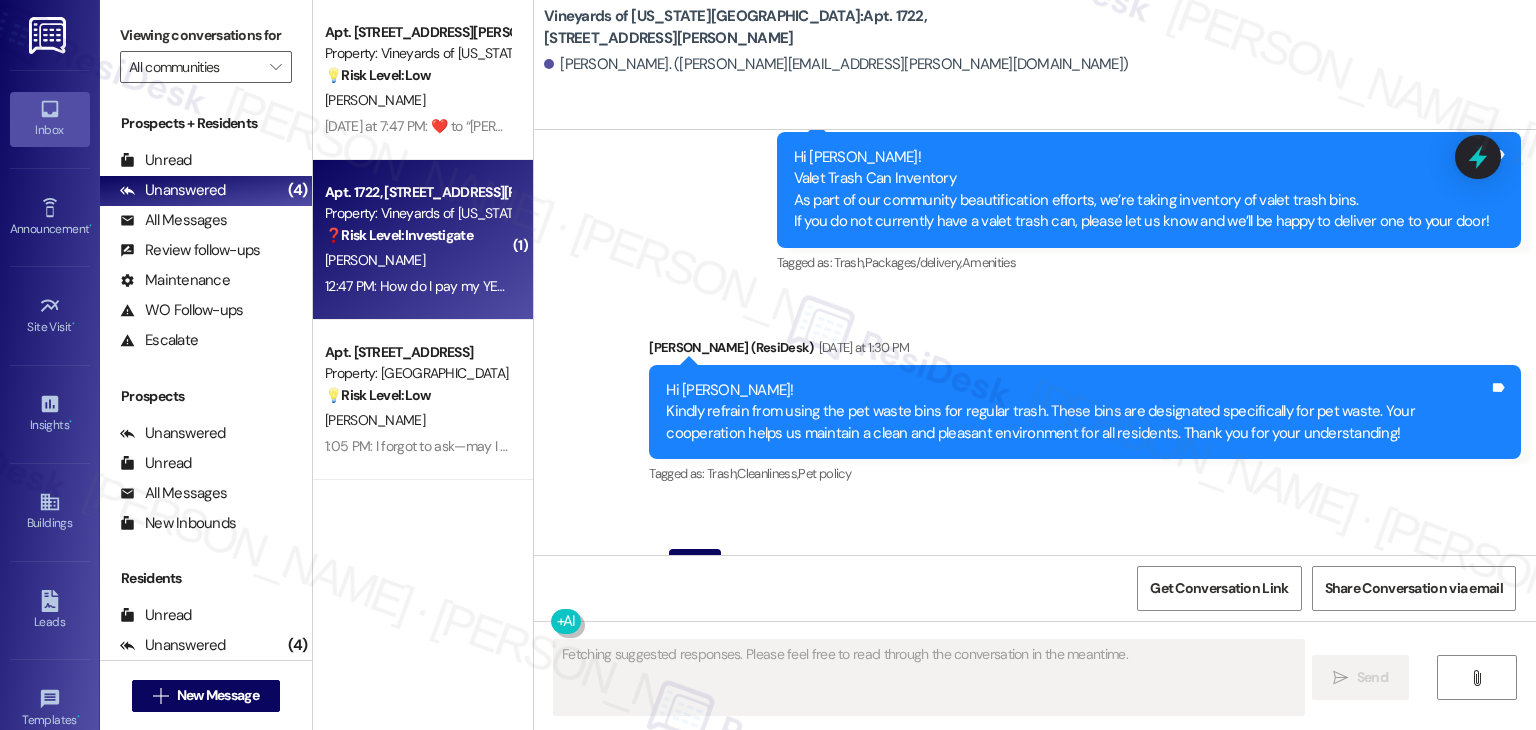 scroll, scrollTop: 2451, scrollLeft: 0, axis: vertical 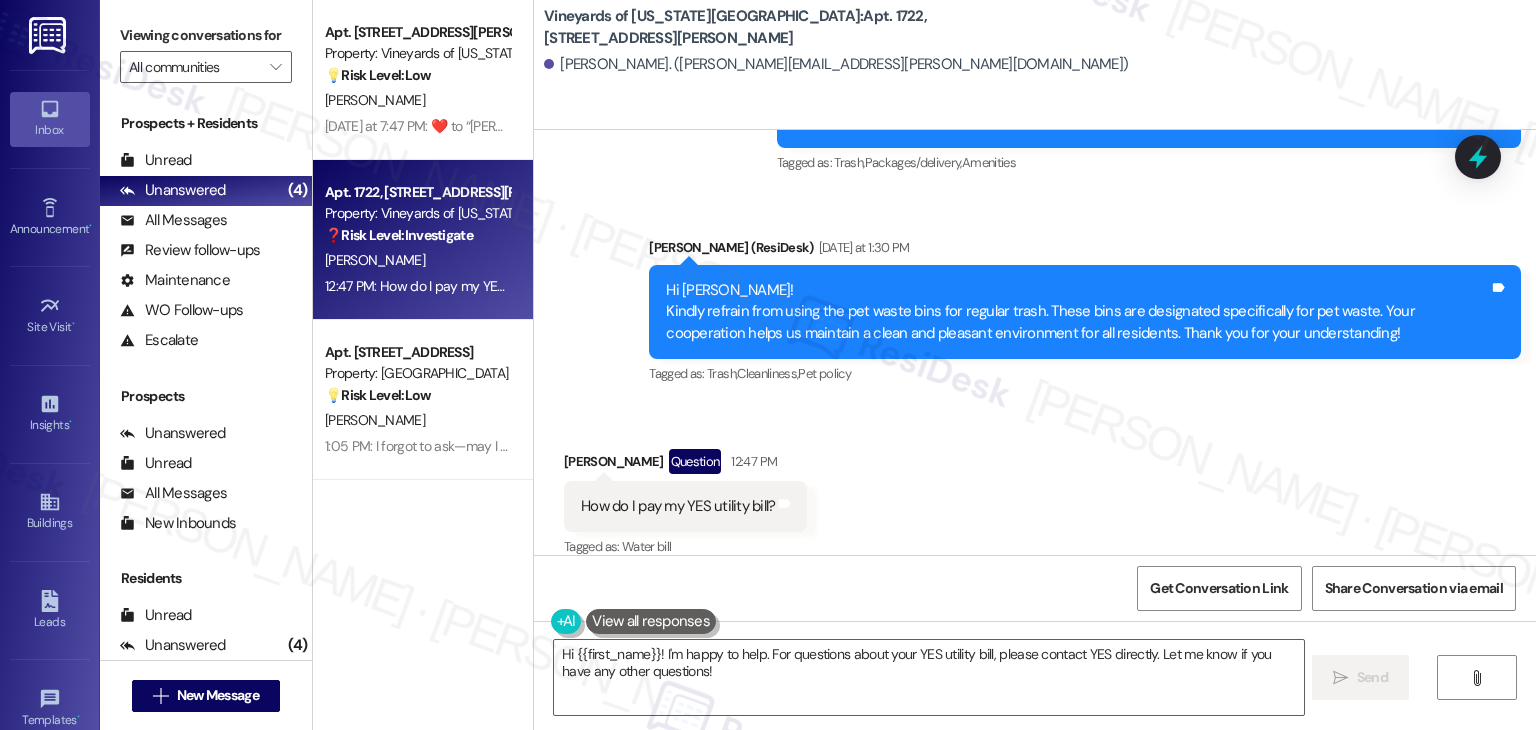 click on "Received via SMS [PERSON_NAME] Question 12:47 PM How do I pay my YES utility bill?  Tags and notes Tagged as:   Water [PERSON_NAME] to highlight conversations about Water bill" at bounding box center (1035, 490) 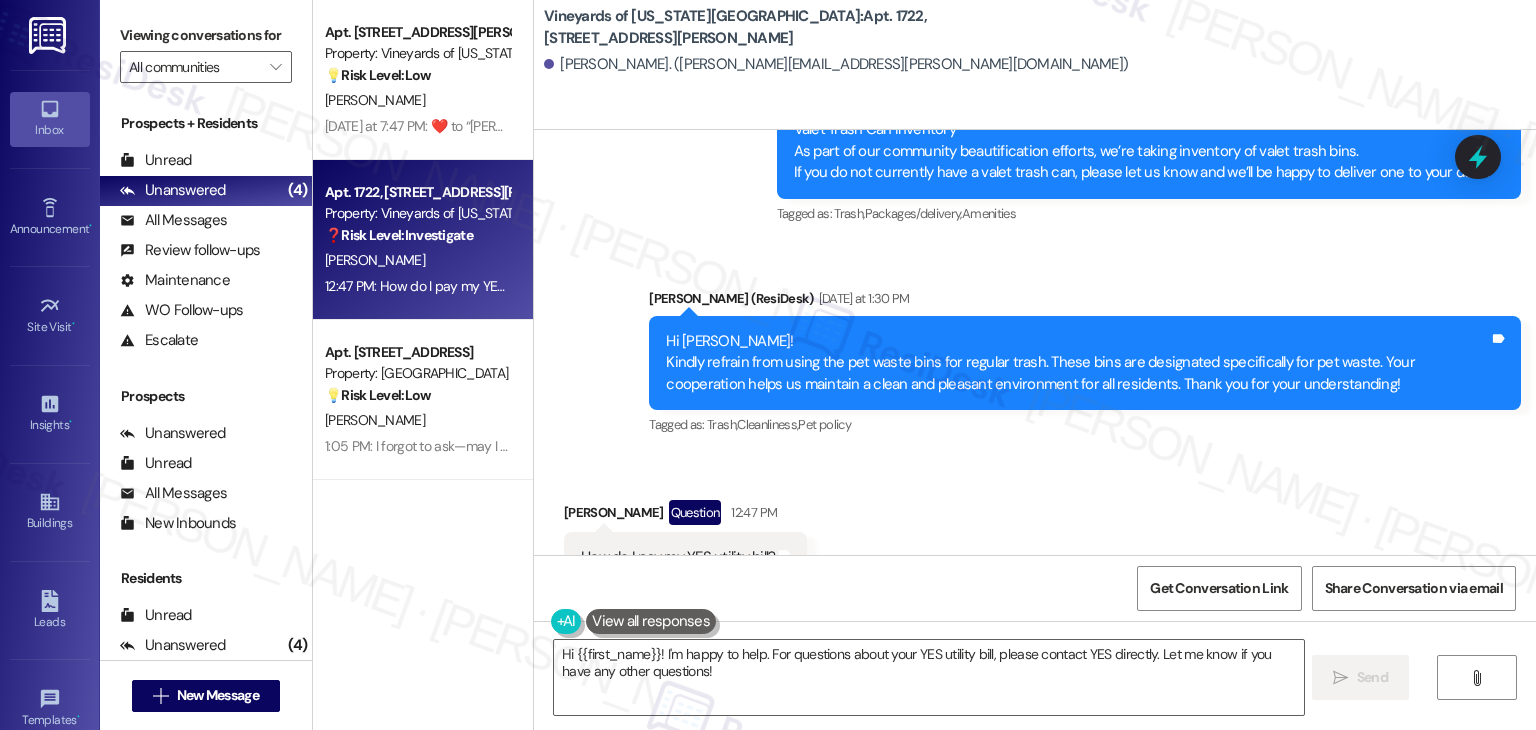 scroll, scrollTop: 2452, scrollLeft: 0, axis: vertical 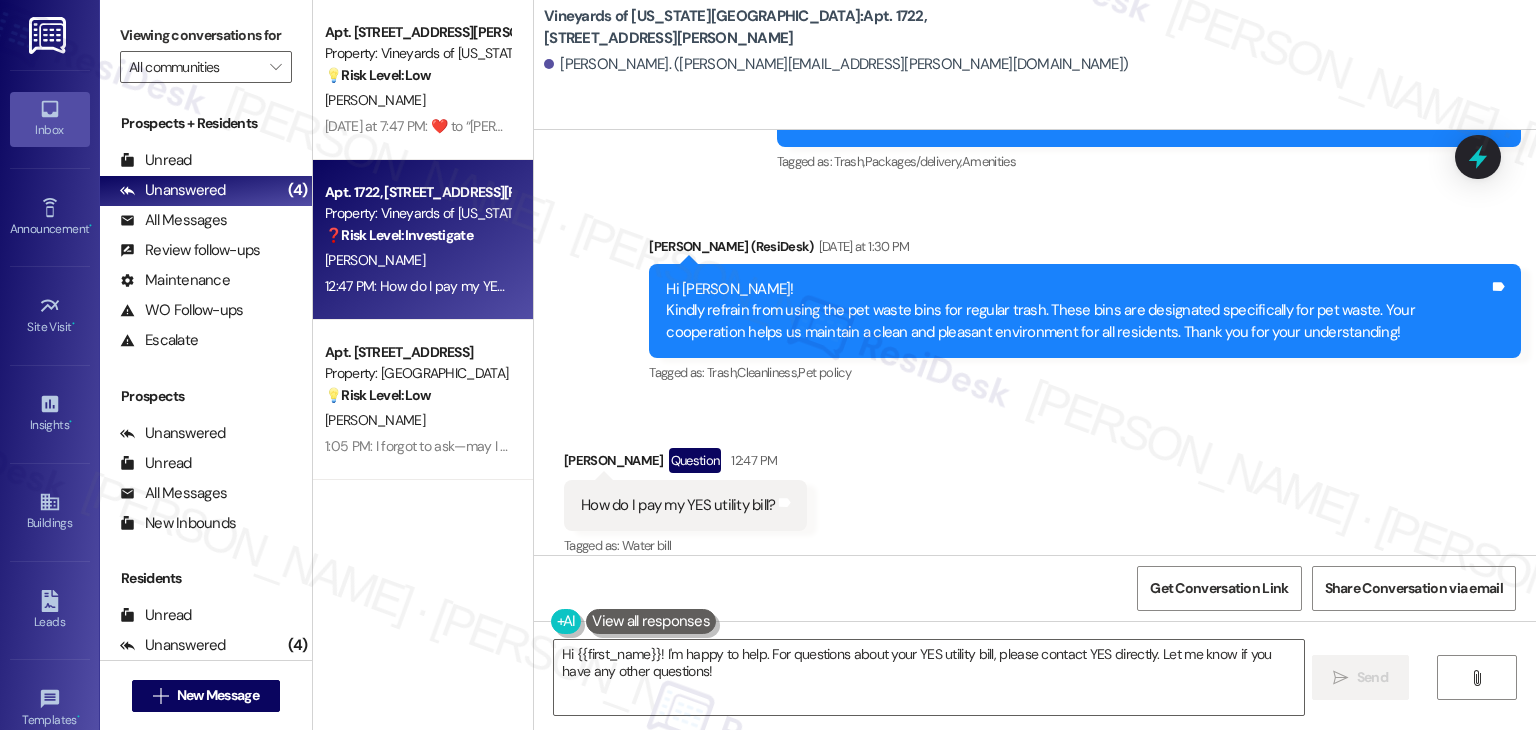 click on "How do I pay my YES utility bill?" at bounding box center (678, 505) 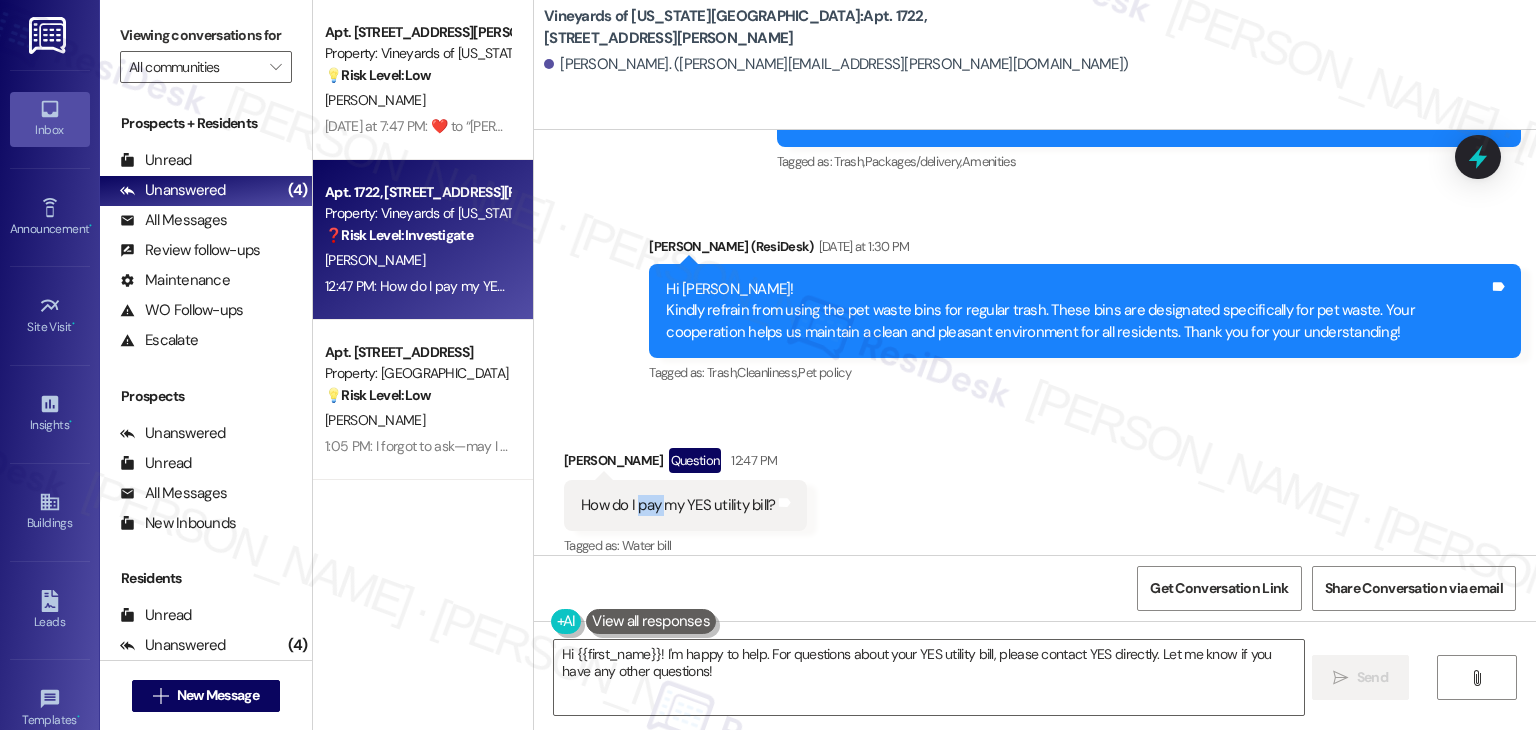 click on "How do I pay my YES utility bill?" at bounding box center (678, 505) 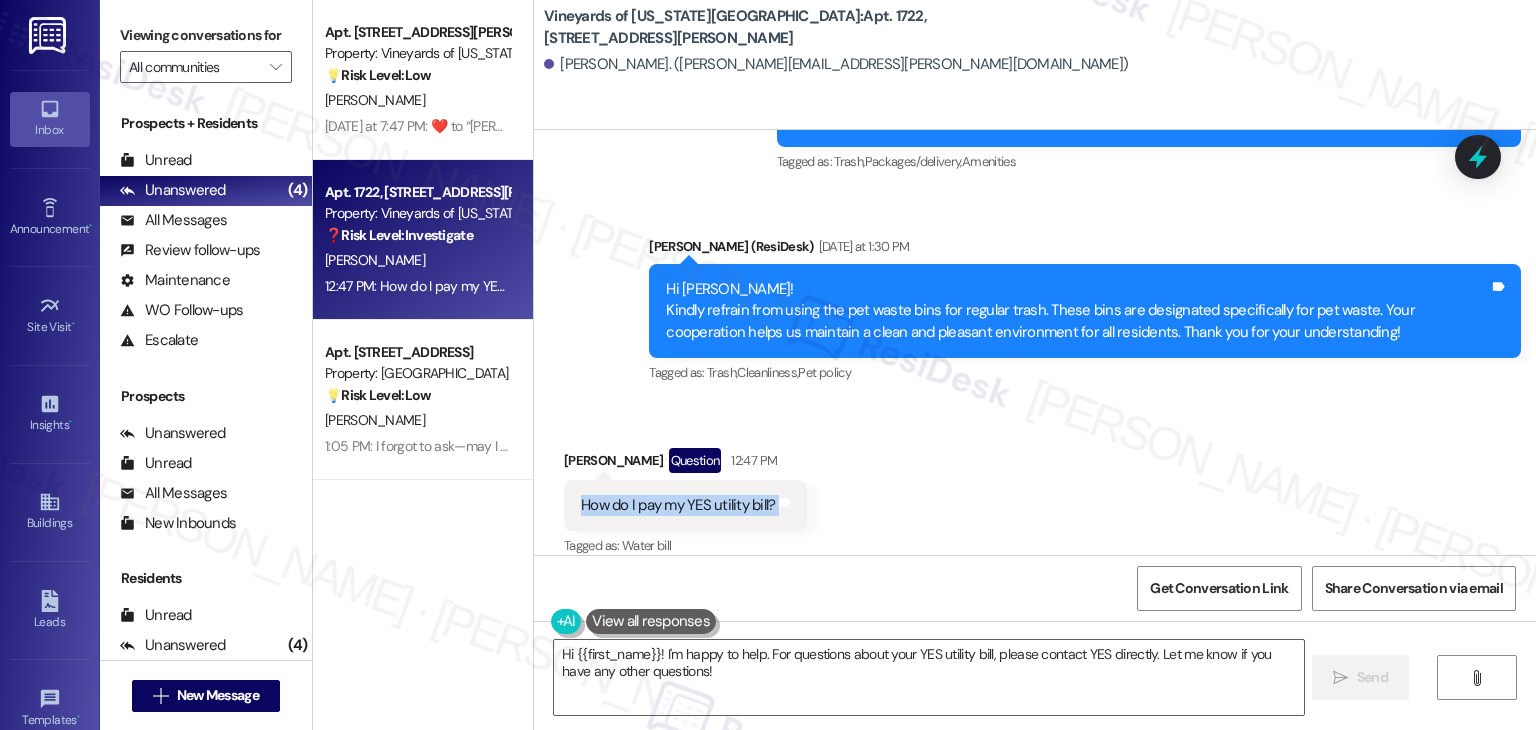 click on "How do I pay my YES utility bill?" at bounding box center (678, 505) 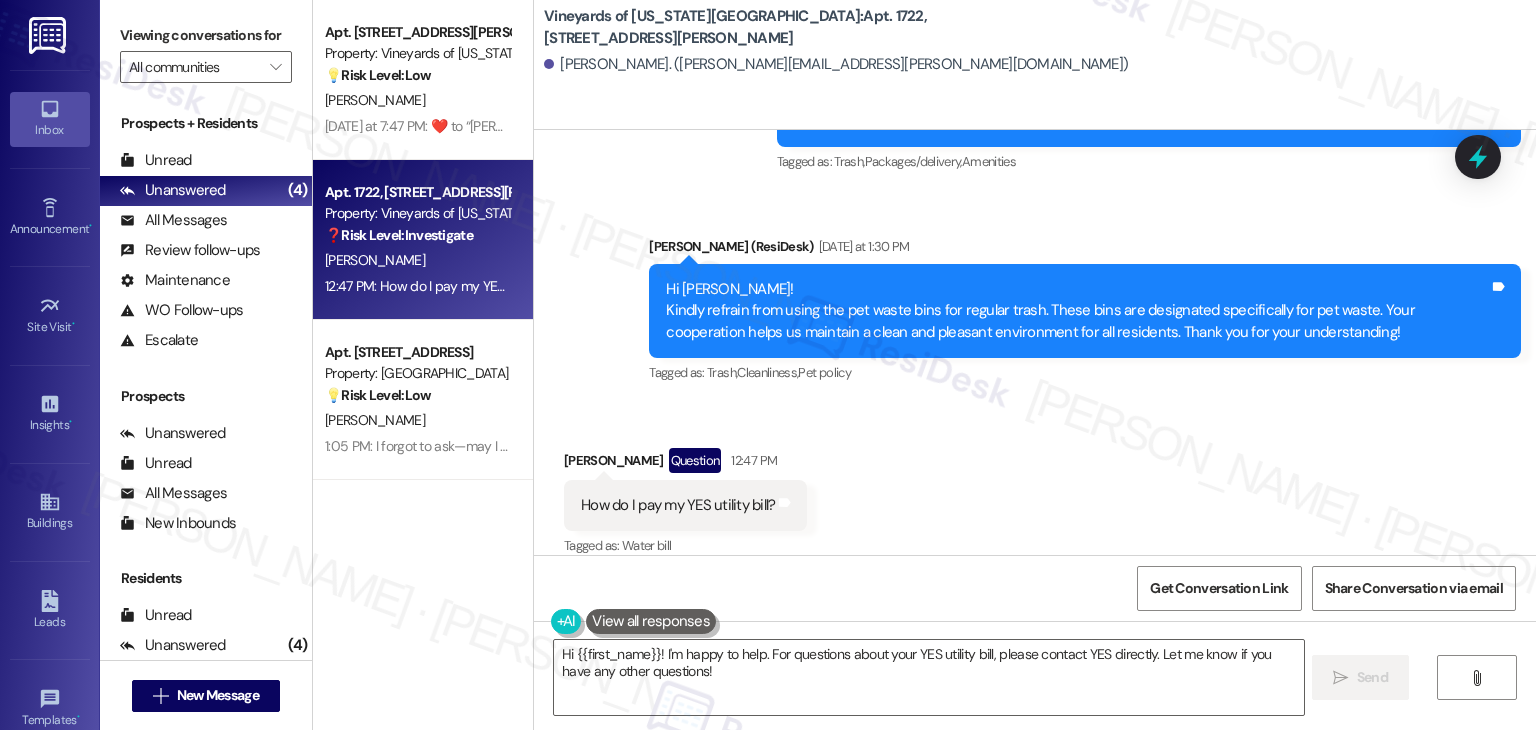 click on "[PERSON_NAME] Question 12:47 PM" at bounding box center (685, 464) 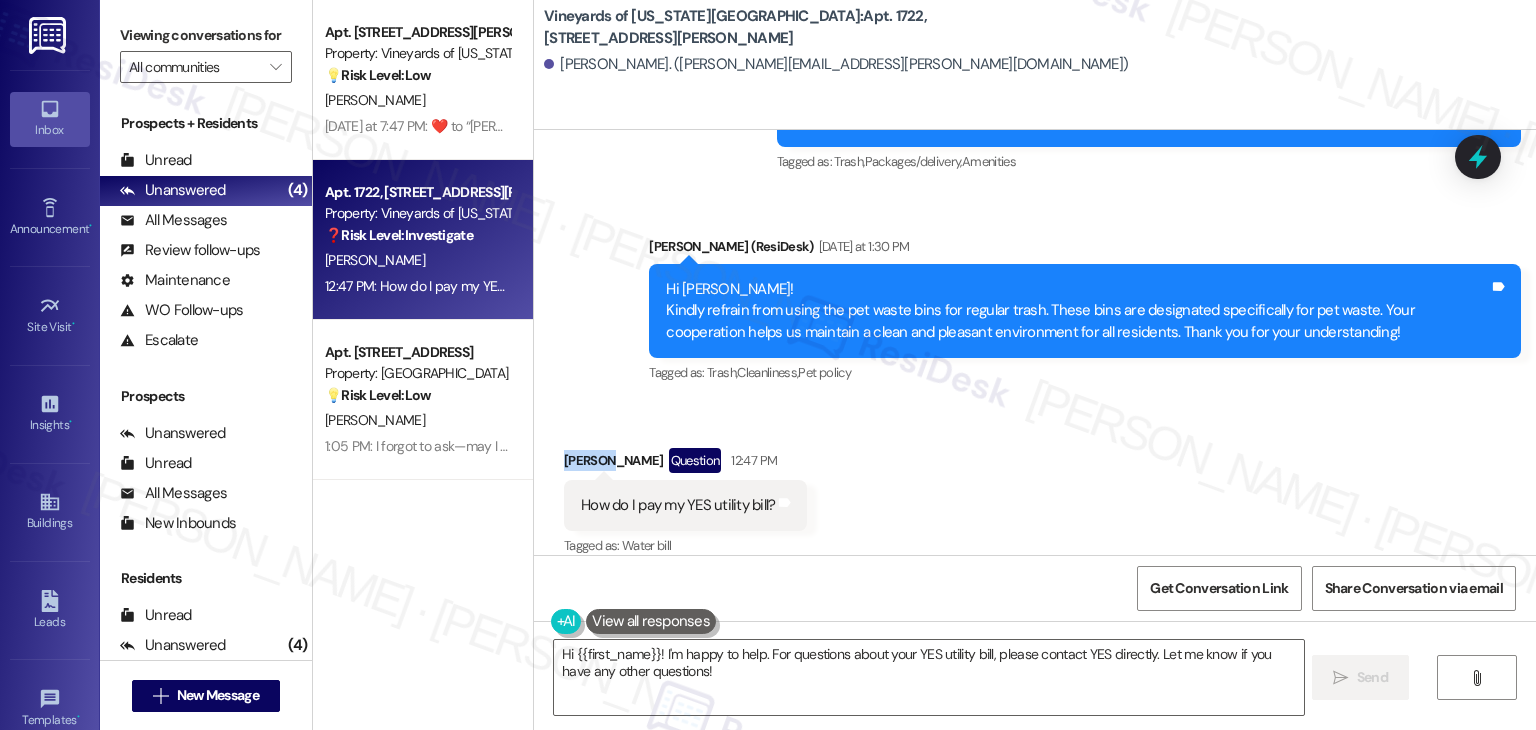 click on "[PERSON_NAME] Question 12:47 PM" at bounding box center (685, 464) 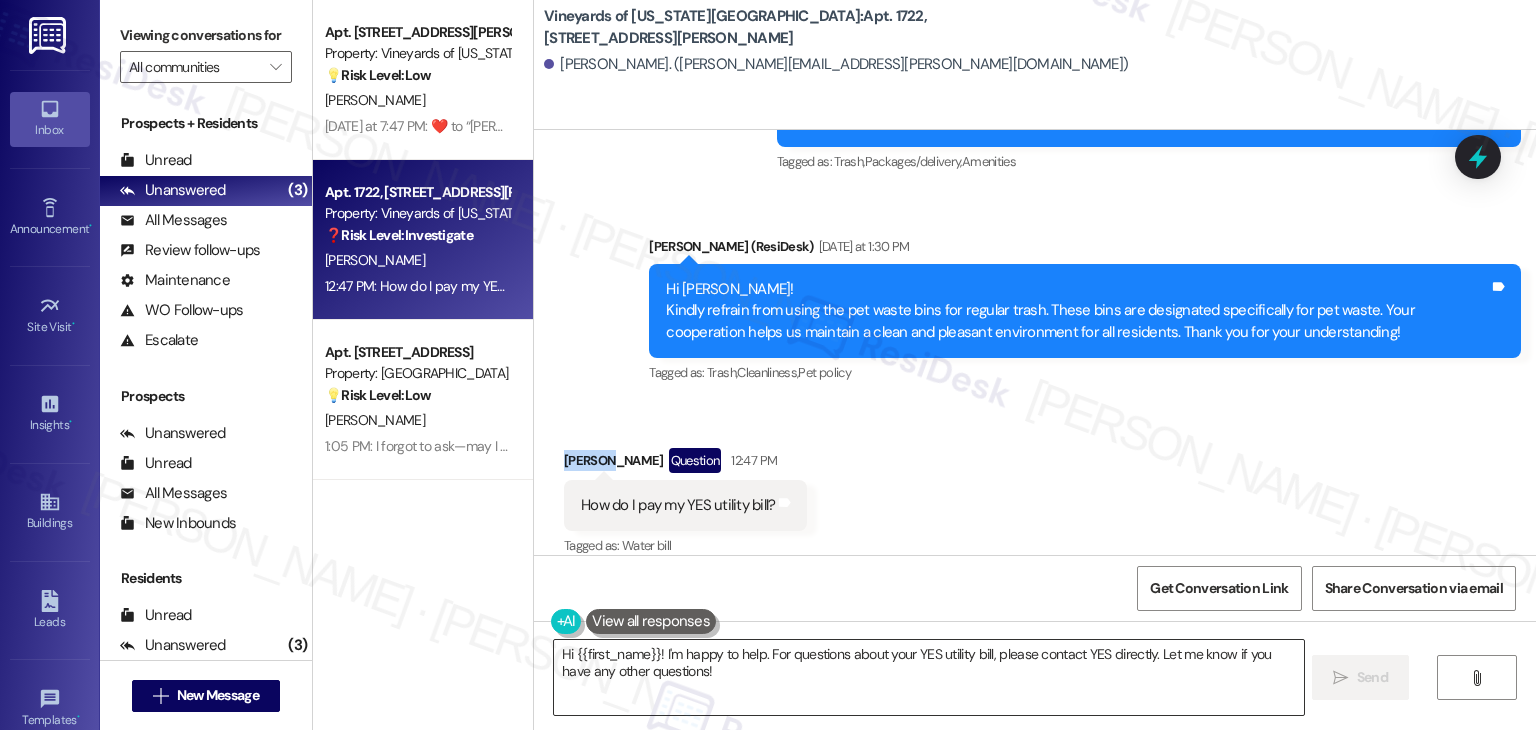 click on "Hi {{first_name}}! I'm happy to help. For questions about your YES utility bill, please contact YES directly. Let me know if you have any other questions!" at bounding box center (928, 677) 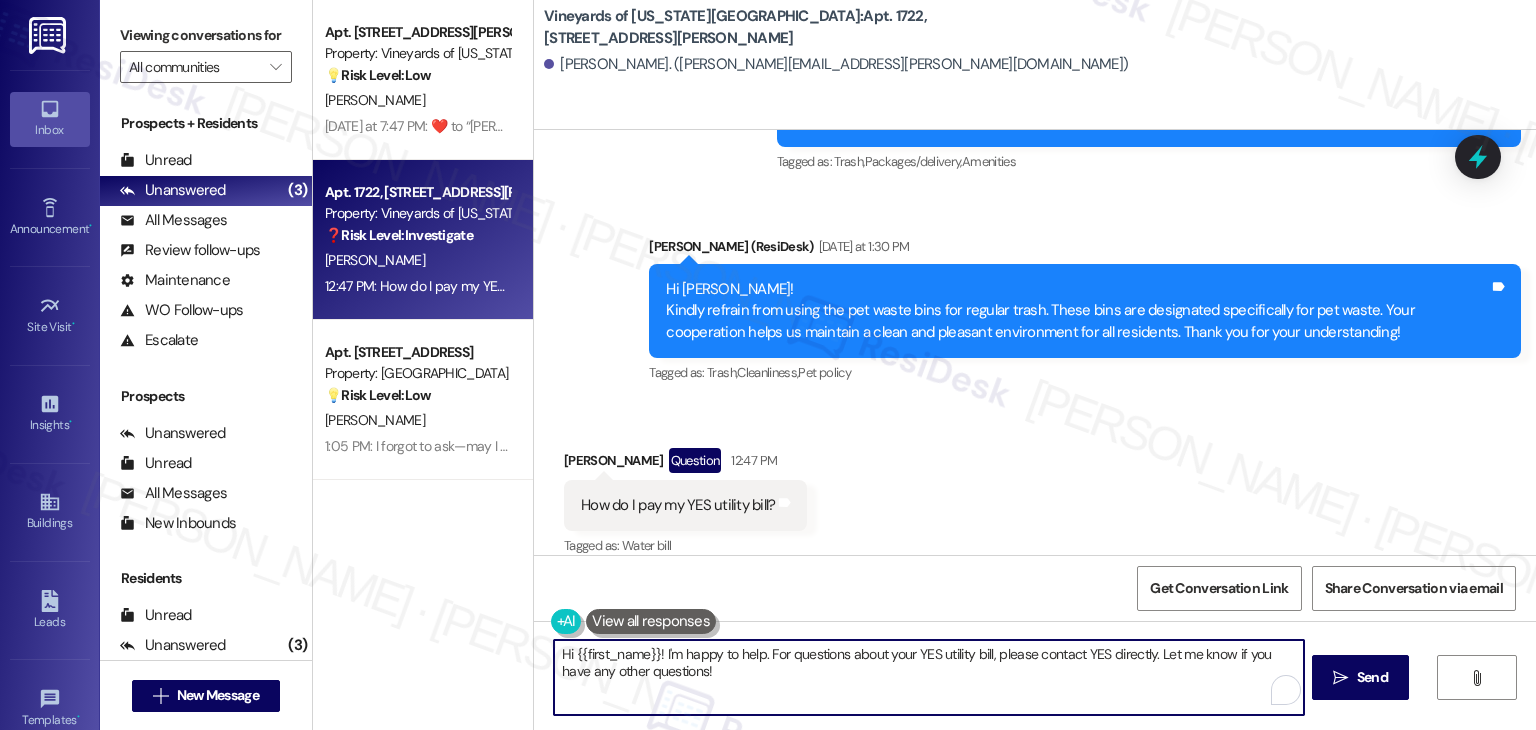 click on "Hi {{first_name}}! I'm happy to help. For questions about your YES utility bill, please contact YES directly. Let me know if you have any other questions!" at bounding box center [928, 677] 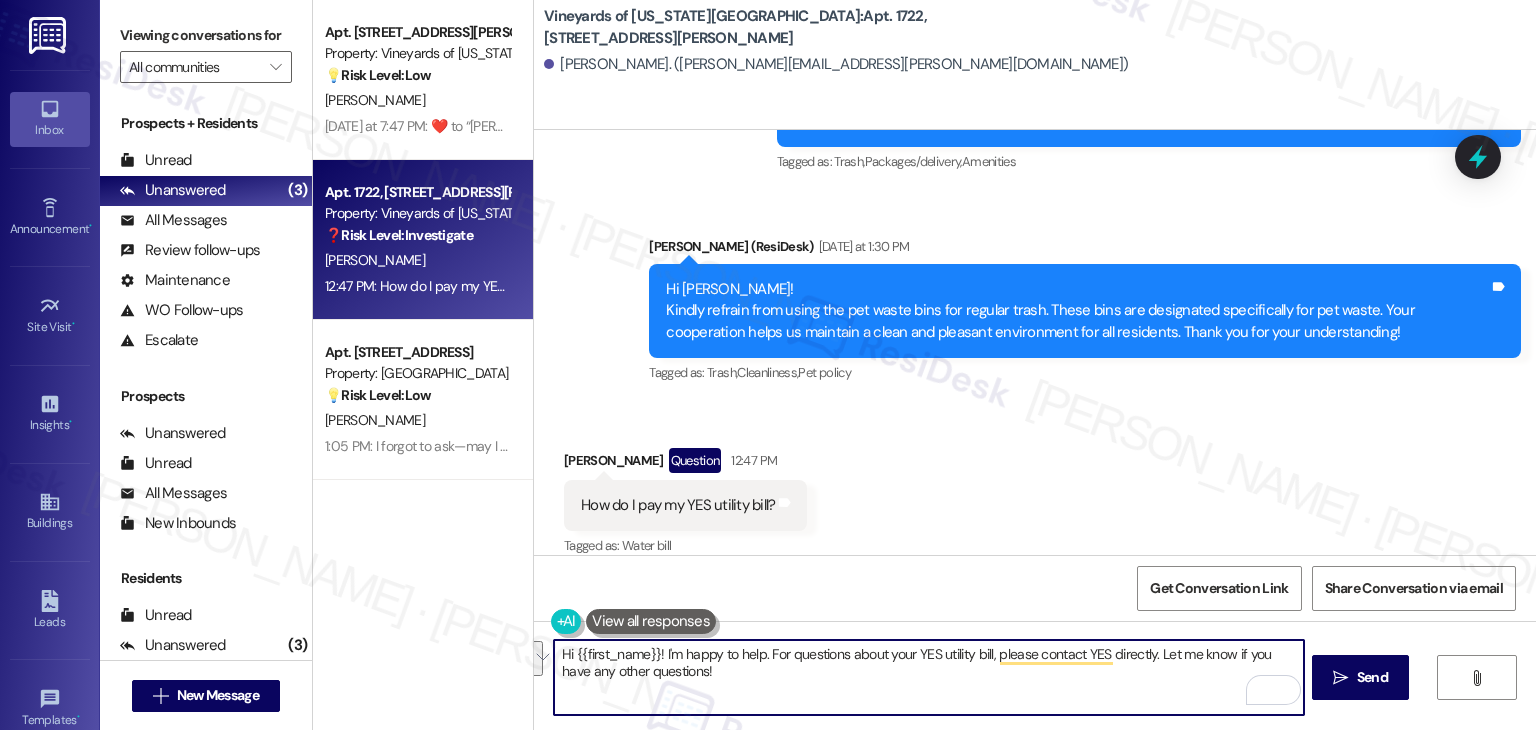 paste on "[PERSON_NAME]! You can usually pay your YES utility bill through your resident portal, though this can vary depending on how your community handles billing. I recommend checking your portal first, and if you don’t see the option there, it’s best to reach out to the Leasing team for the most accurate info. Let me know if there’s anything else I can help with" 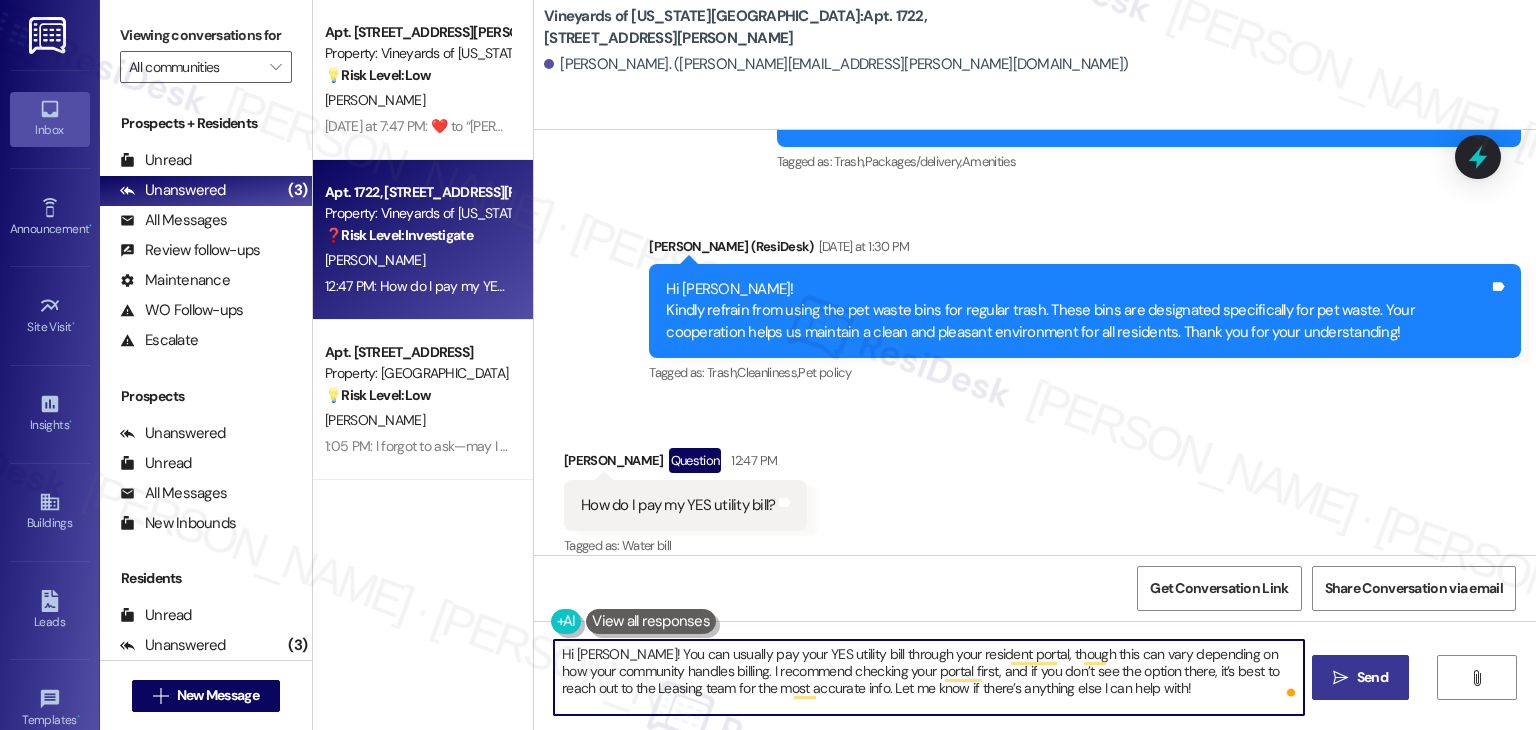 type on "Hi [PERSON_NAME]! You can usually pay your YES utility bill through your resident portal, though this can vary depending on how your community handles billing. I recommend checking your portal first, and if you don’t see the option there, it’s best to reach out to the Leasing team for the most accurate info. Let me know if there’s anything else I can help with!" 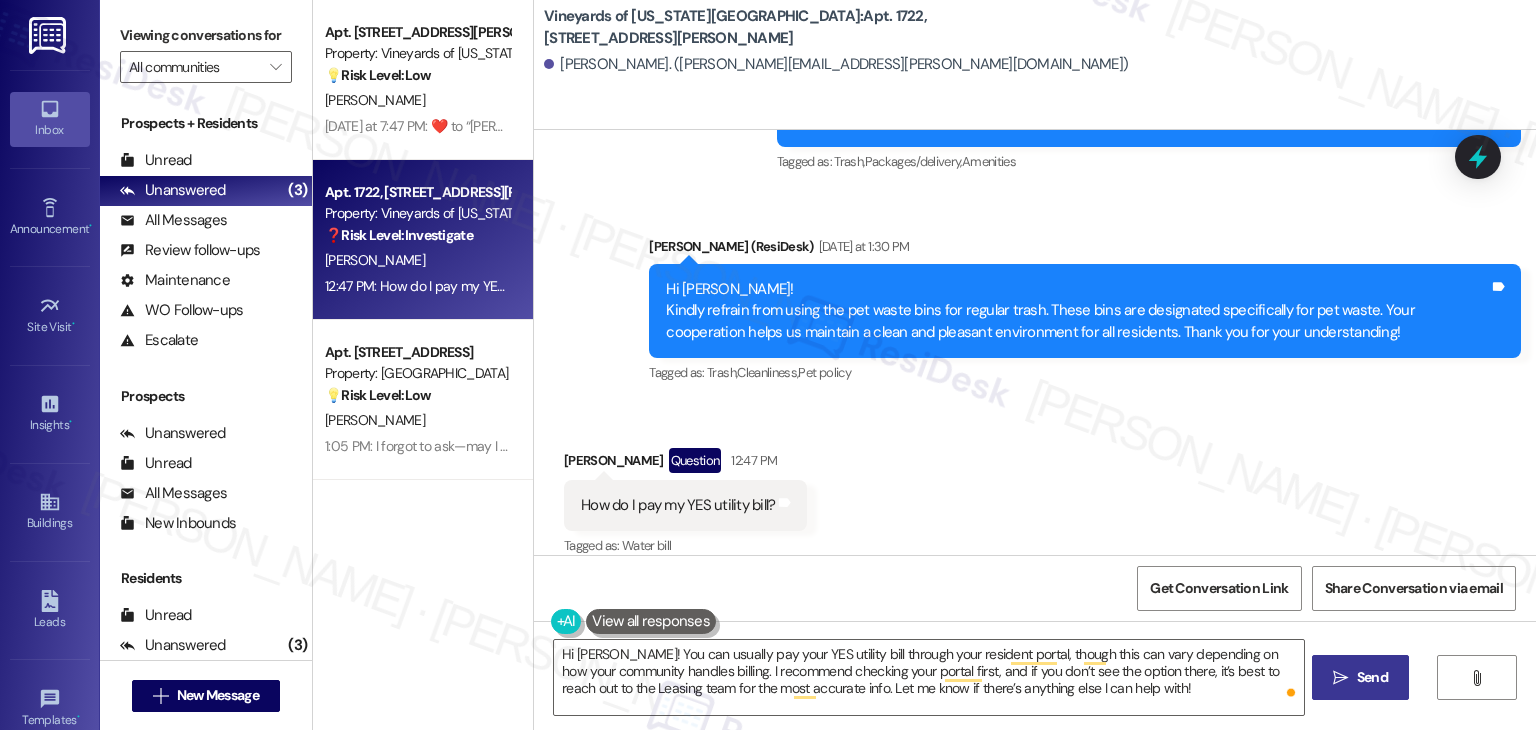 click on "Send" at bounding box center (1372, 677) 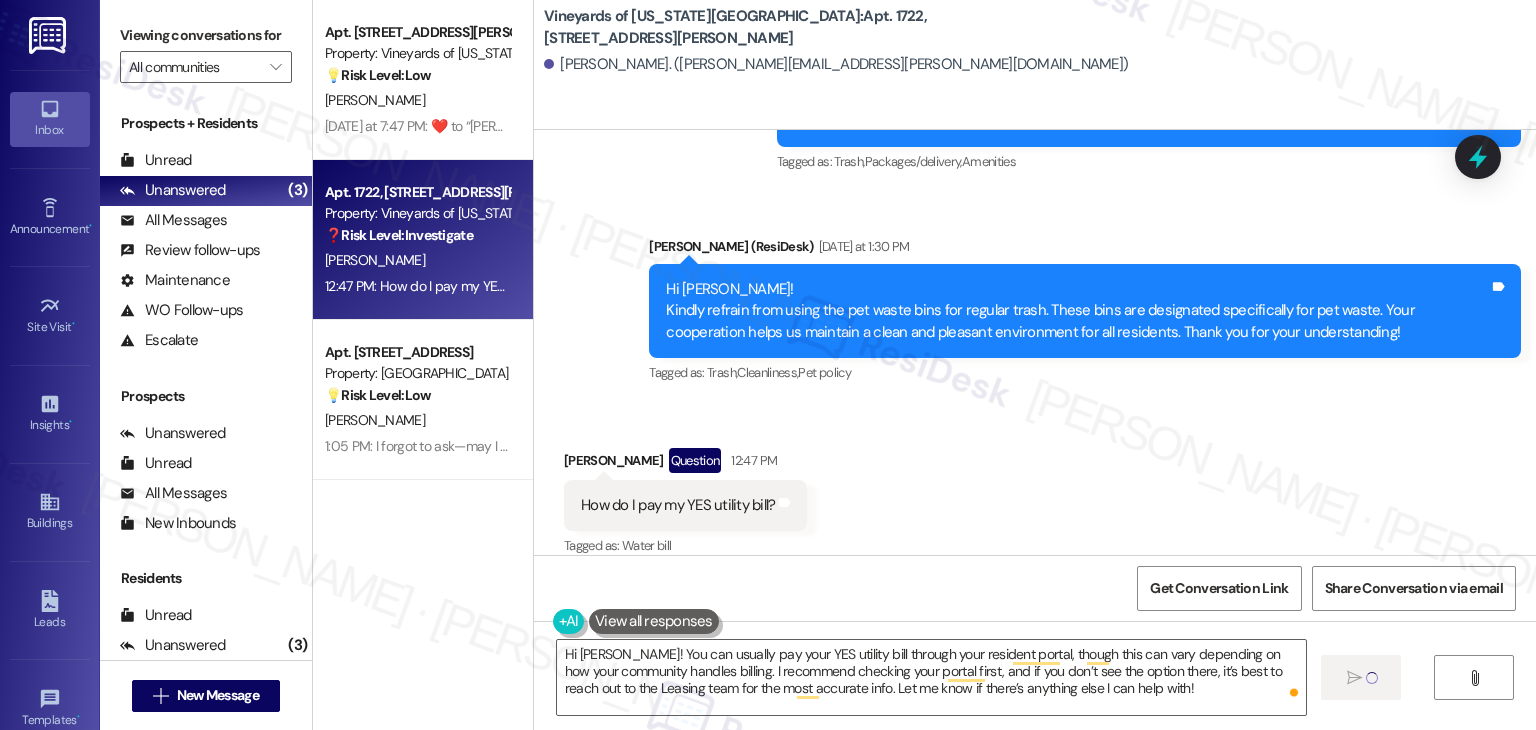 type 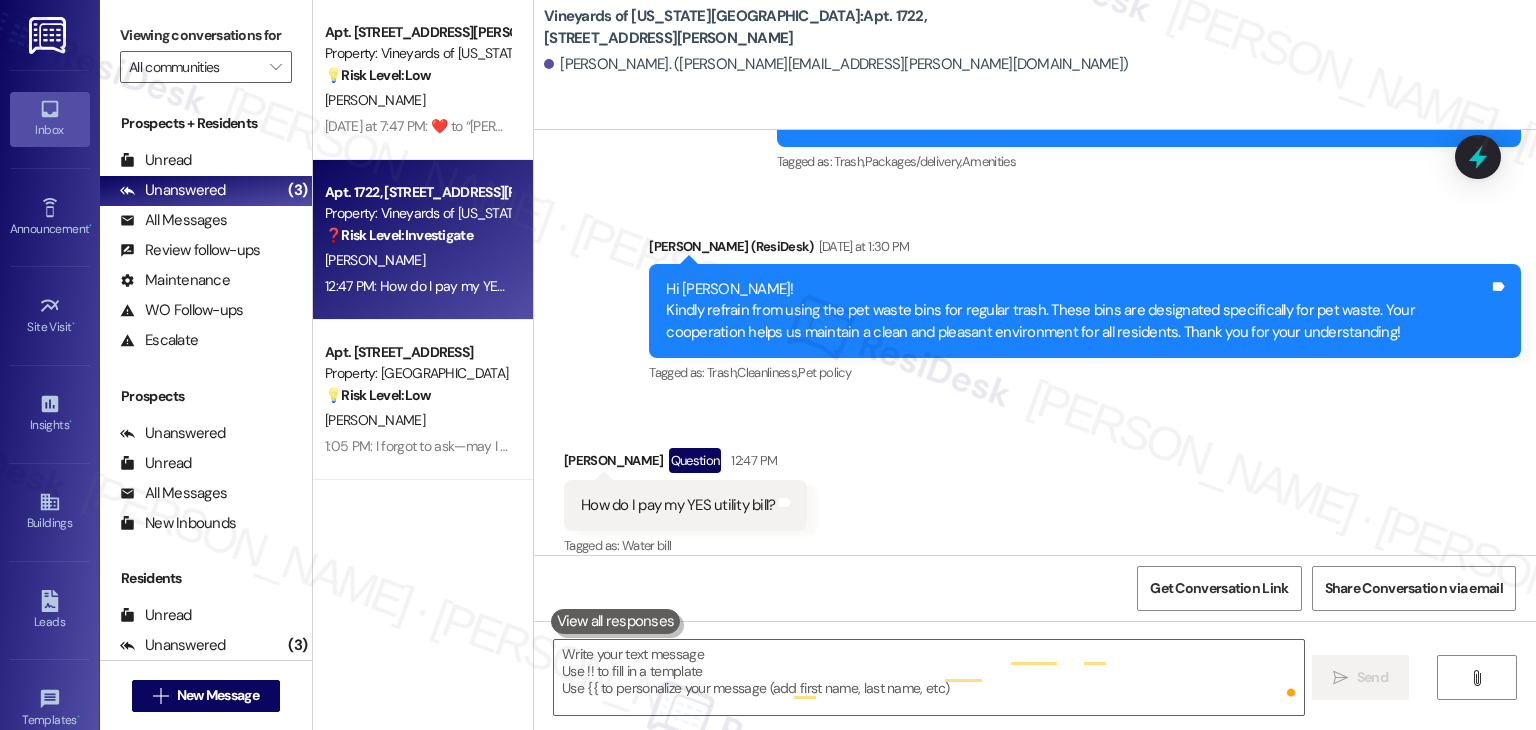 scroll, scrollTop: 2451, scrollLeft: 0, axis: vertical 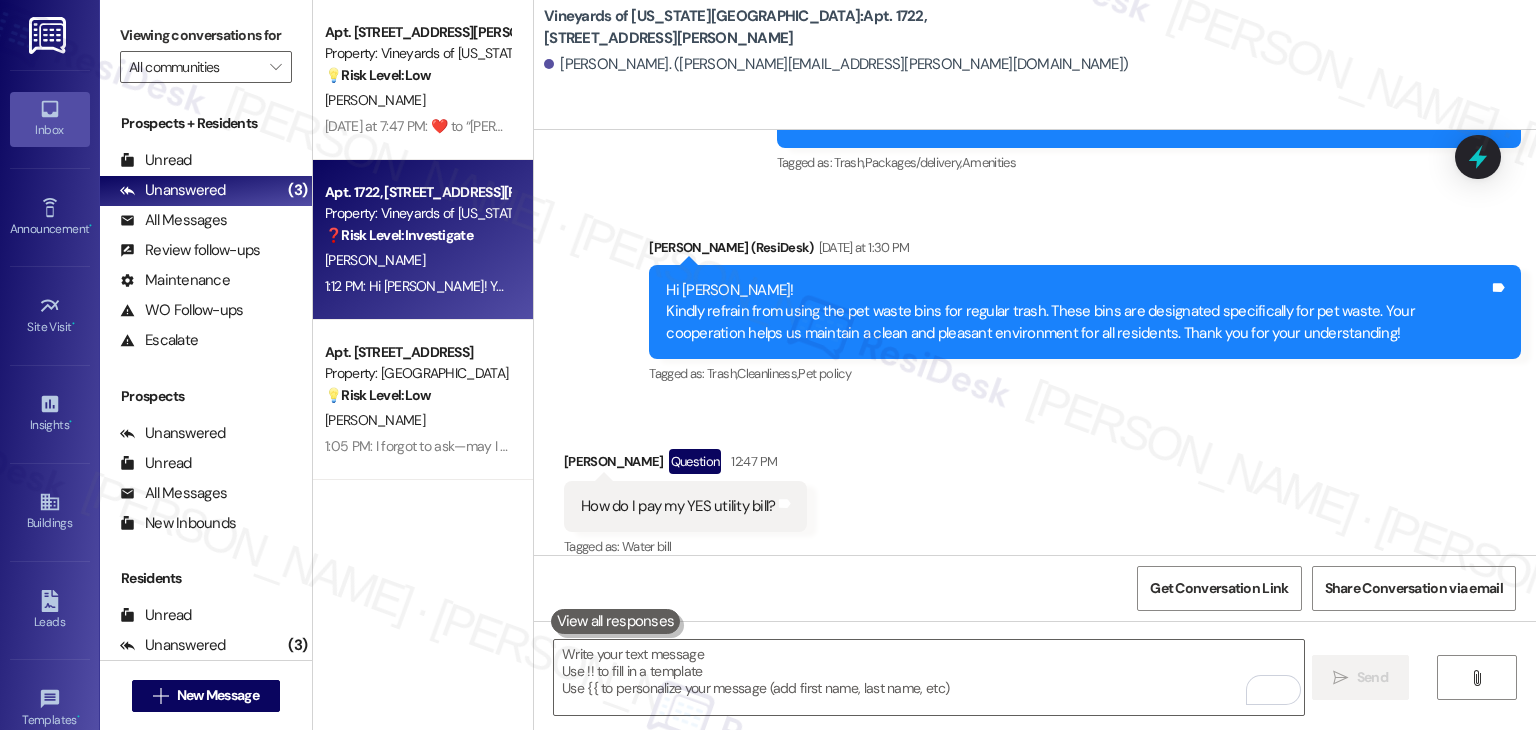 click on "Received via SMS [PERSON_NAME] Question 12:47 PM How do I pay my YES utility bill?  Tags and notes Tagged as:   Water [PERSON_NAME] to highlight conversations about Water bill" at bounding box center [1035, 490] 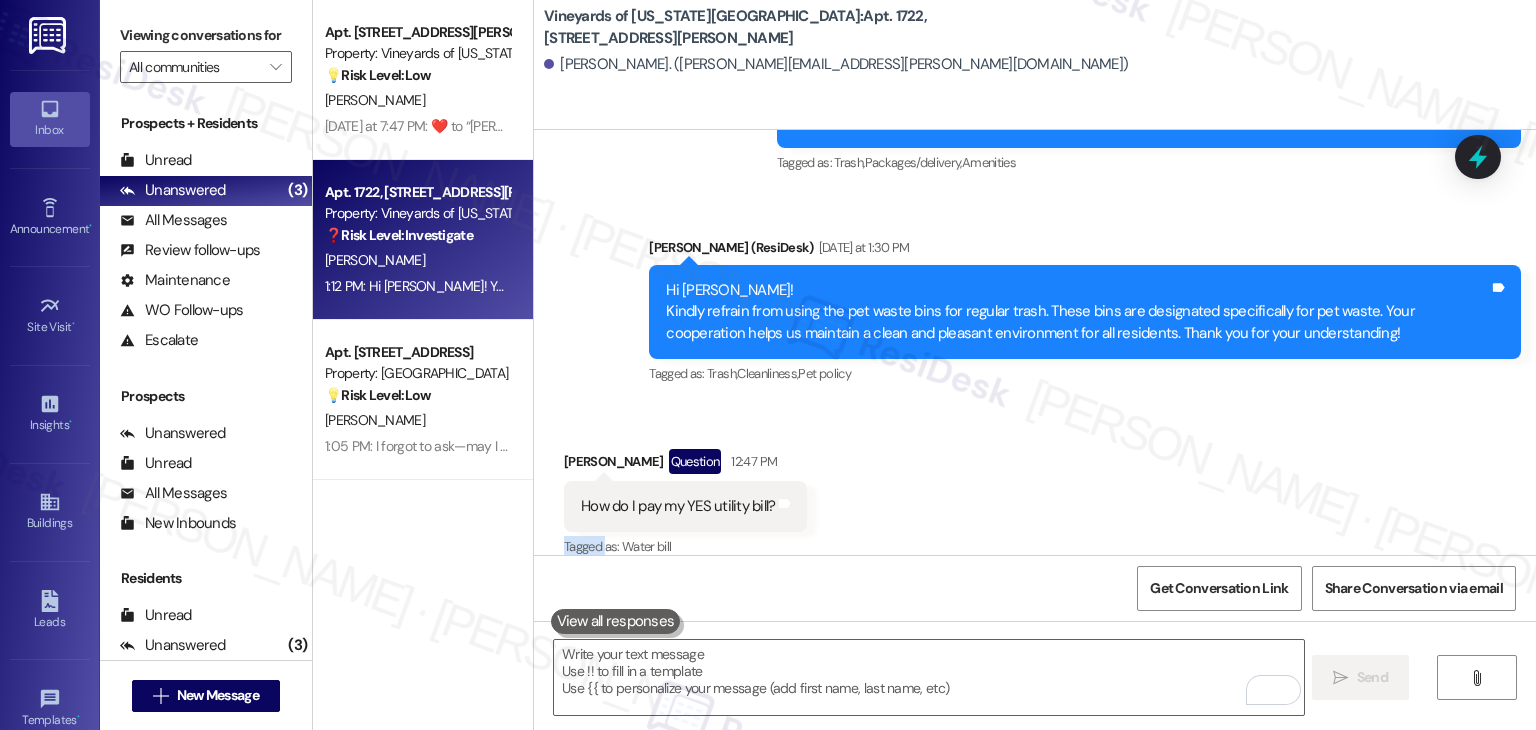 click on "Received via SMS [PERSON_NAME] Question 12:47 PM How do I pay my YES utility bill?  Tags and notes Tagged as:   Water [PERSON_NAME] to highlight conversations about Water bill" at bounding box center (1035, 490) 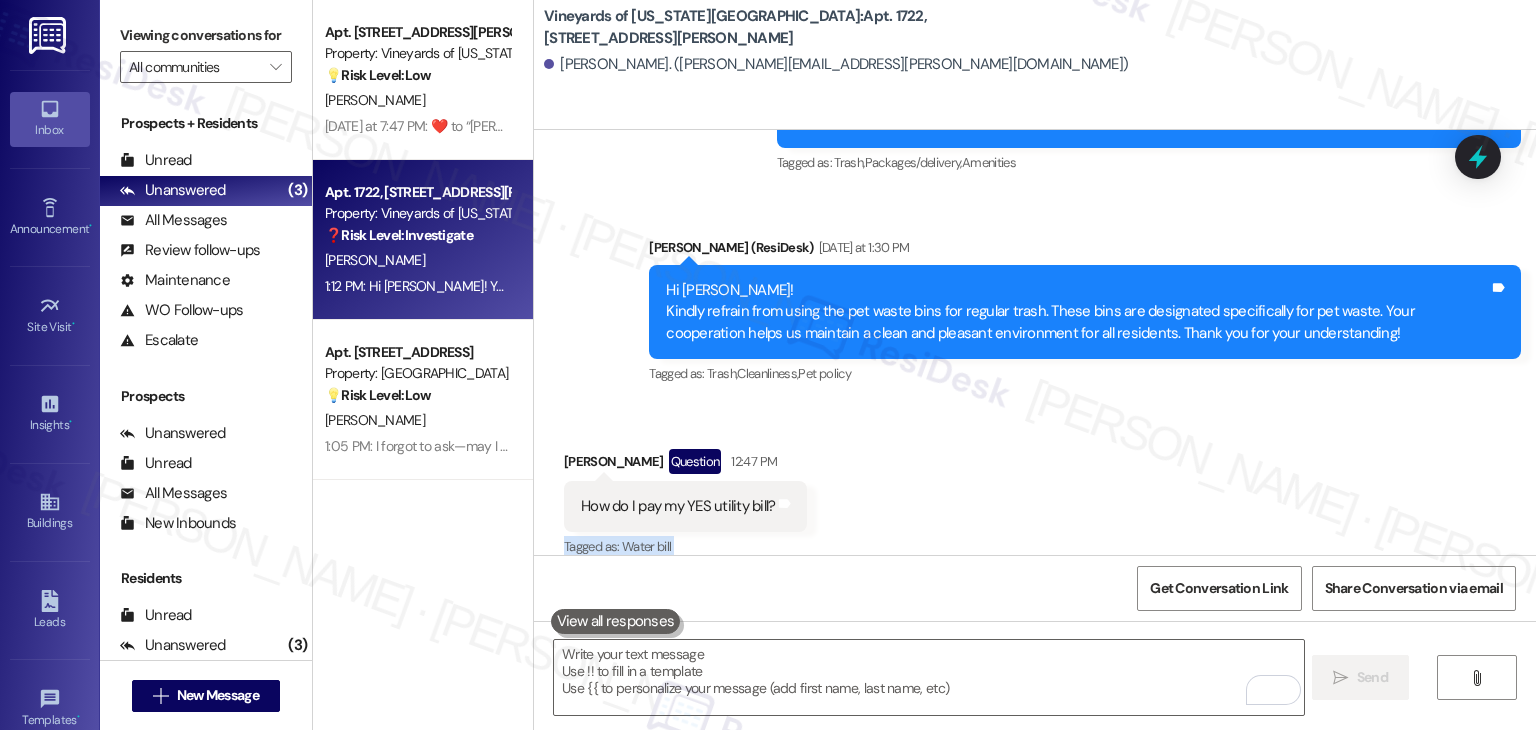 click on "Received via SMS [PERSON_NAME] Question 12:47 PM How do I pay my YES utility bill?  Tags and notes Tagged as:   Water [PERSON_NAME] to highlight conversations about Water bill" at bounding box center [1035, 490] 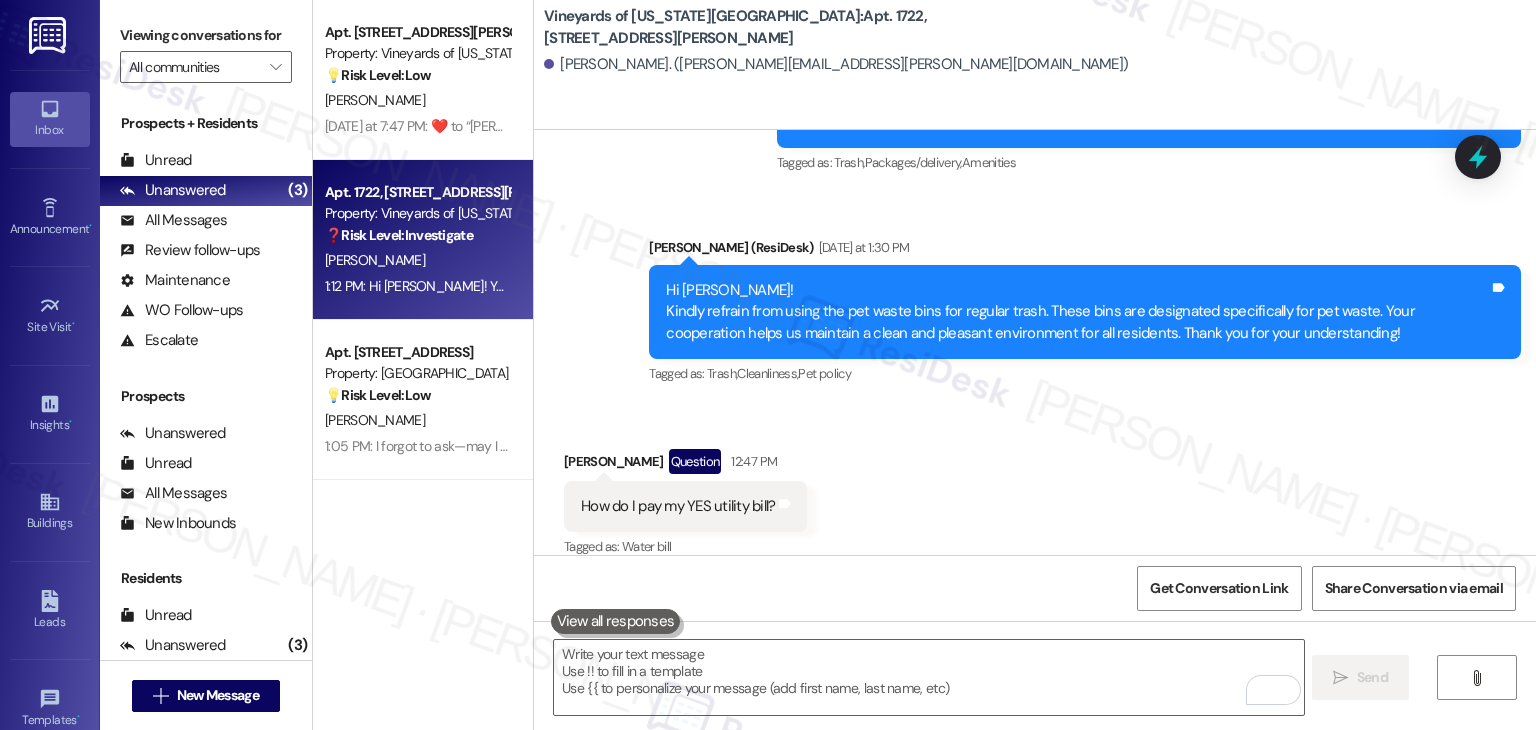 click on "Received via SMS [PERSON_NAME] Question 12:47 PM How do I pay my YES utility bill?  Tags and notes Tagged as:   Water [PERSON_NAME] to highlight conversations about Water bill" at bounding box center (1035, 490) 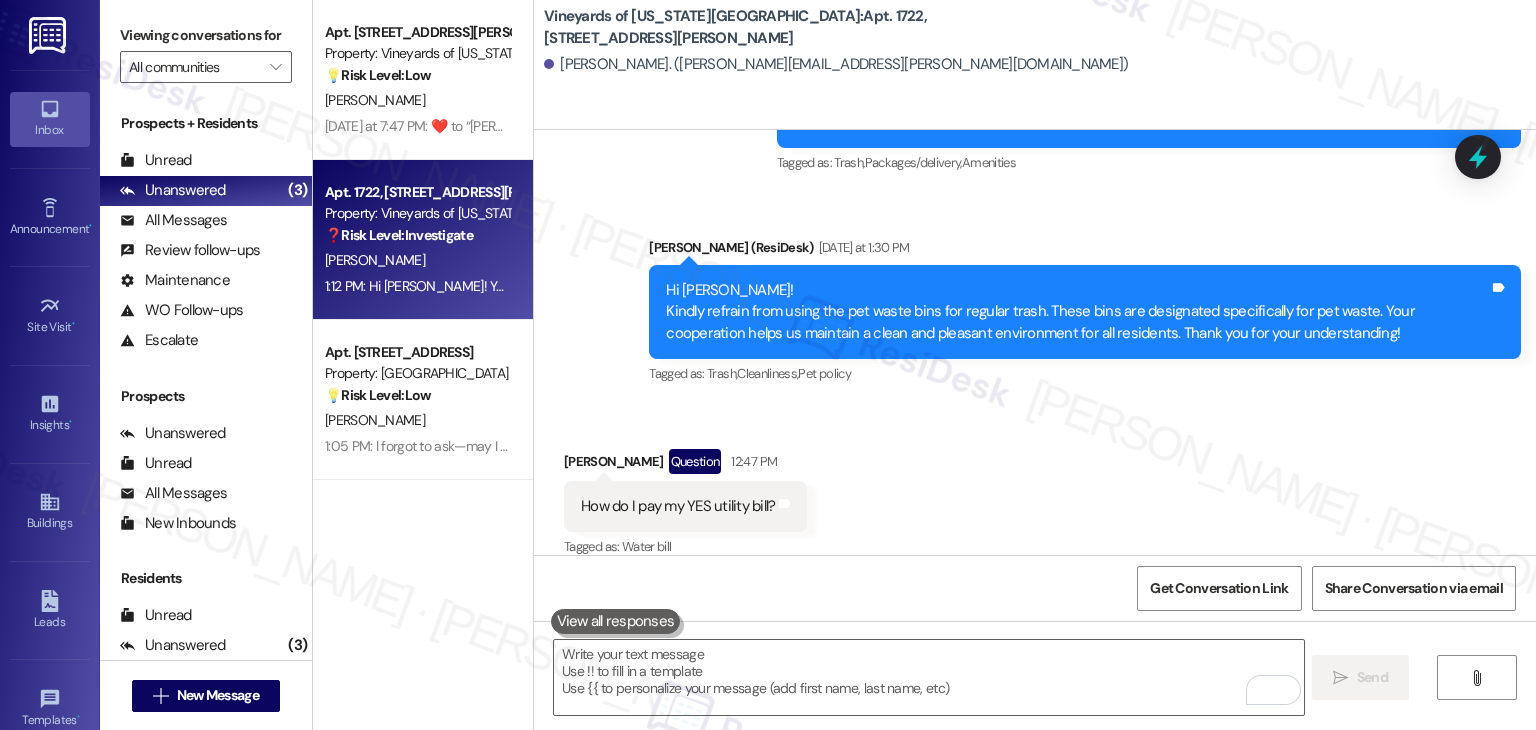 click on "Received via SMS [PERSON_NAME] Question 12:47 PM How do I pay my YES utility bill?  Tags and notes Tagged as:   Water [PERSON_NAME] to highlight conversations about Water bill" at bounding box center [1035, 490] 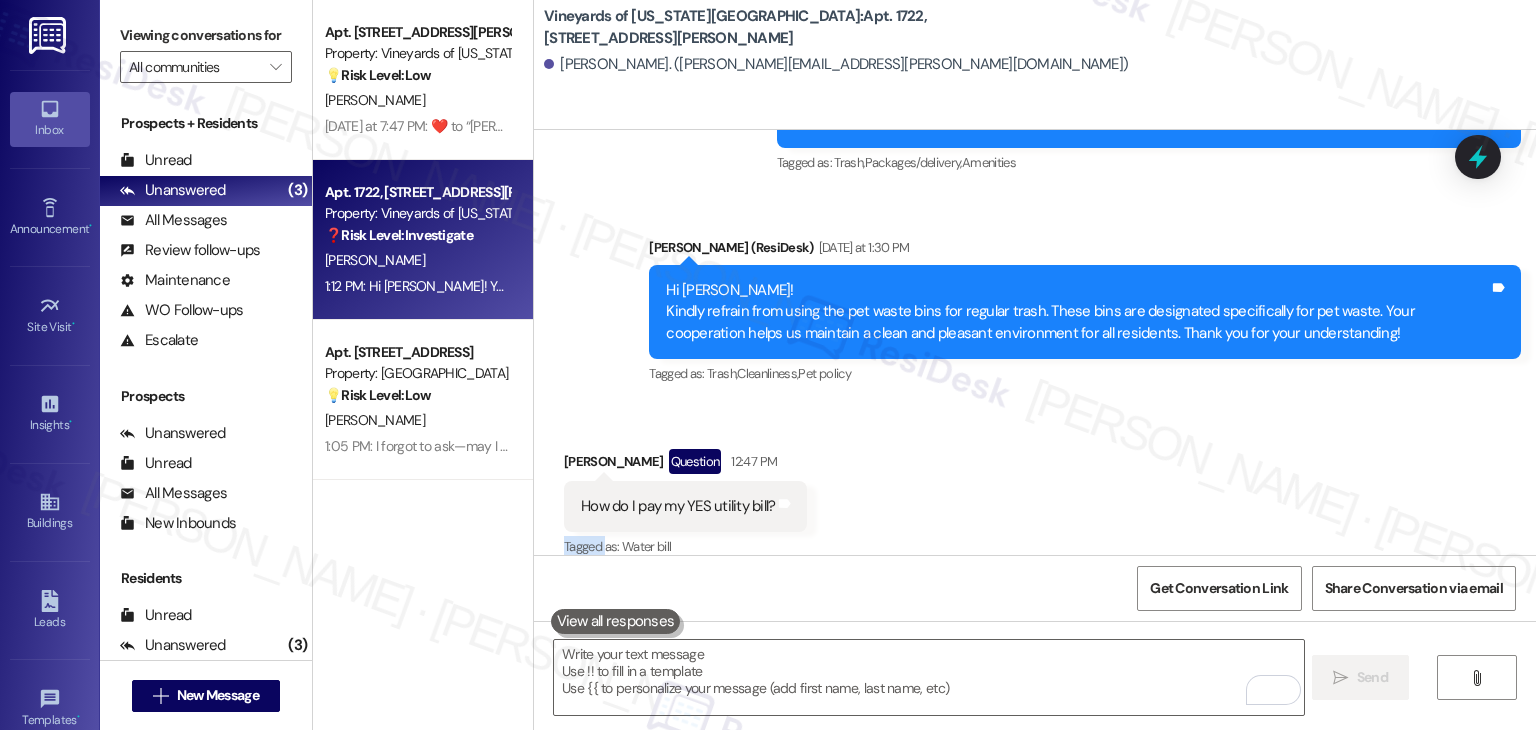click on "Received via SMS [PERSON_NAME] Question 12:47 PM How do I pay my YES utility bill?  Tags and notes Tagged as:   Water [PERSON_NAME] to highlight conversations about Water bill" at bounding box center (1035, 490) 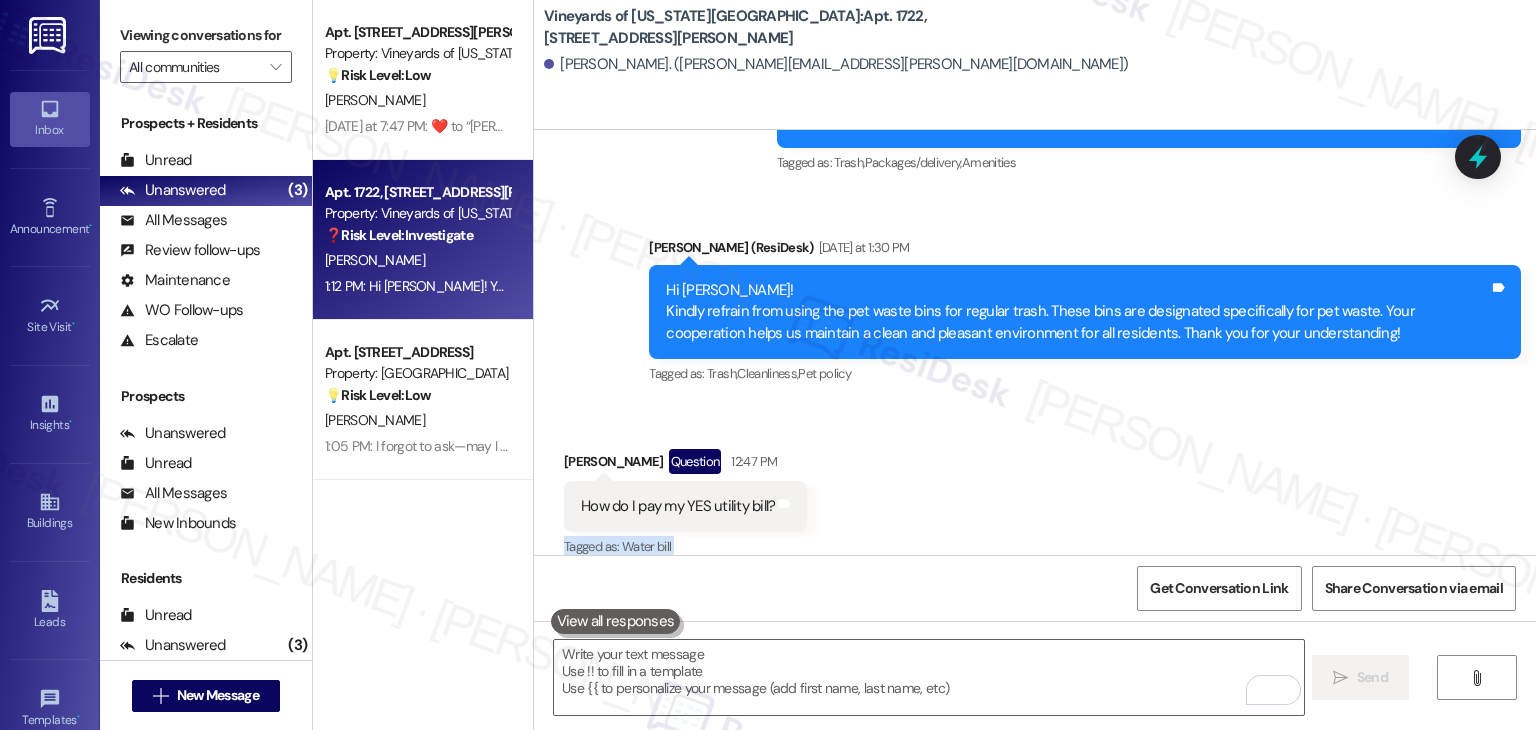 click on "Received via SMS [PERSON_NAME] Question 12:47 PM How do I pay my YES utility bill?  Tags and notes Tagged as:   Water [PERSON_NAME] to highlight conversations about Water bill" at bounding box center (1035, 490) 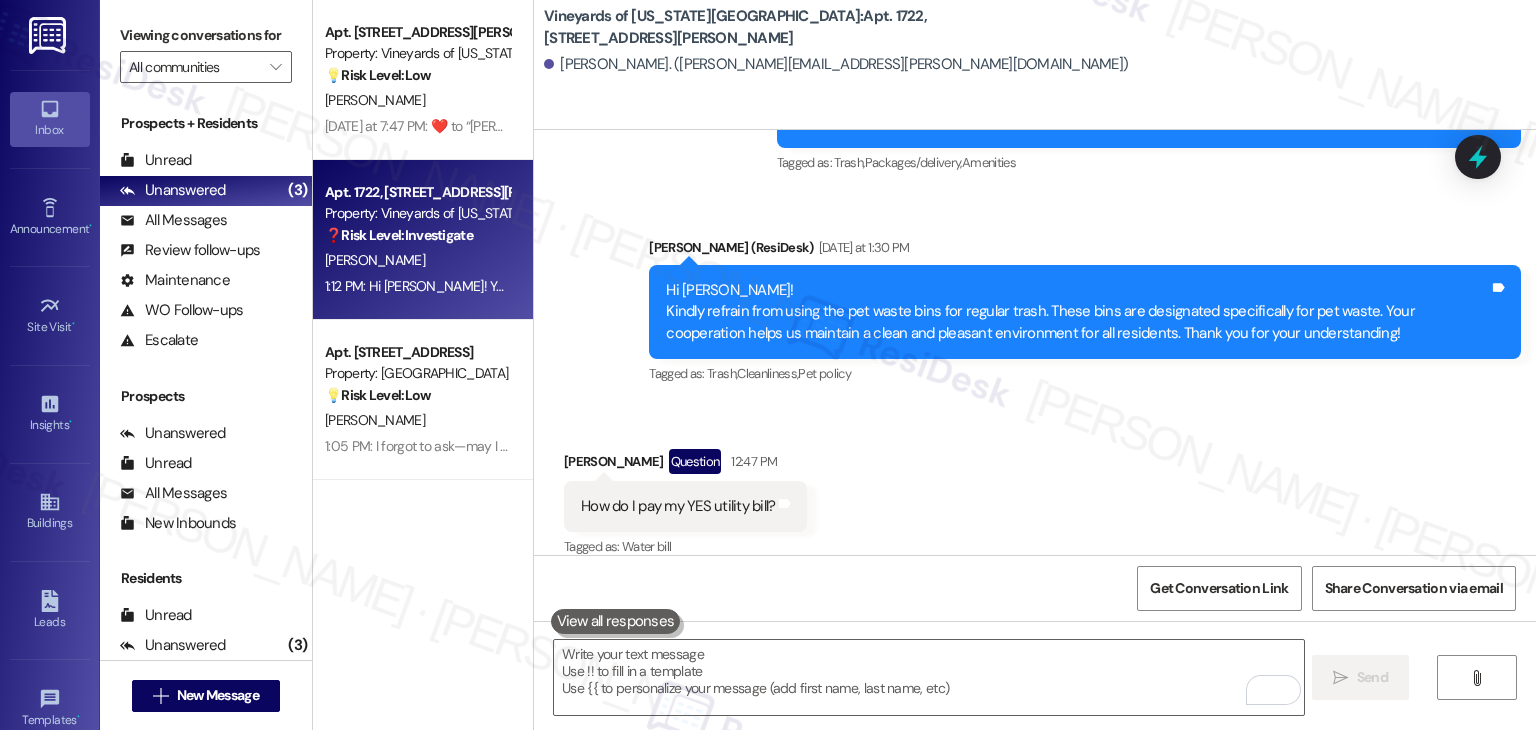 click on "Received via SMS [PERSON_NAME] Question 12:47 PM How do I pay my YES utility bill?  Tags and notes Tagged as:   Water [PERSON_NAME] to highlight conversations about Water bill" at bounding box center (1035, 490) 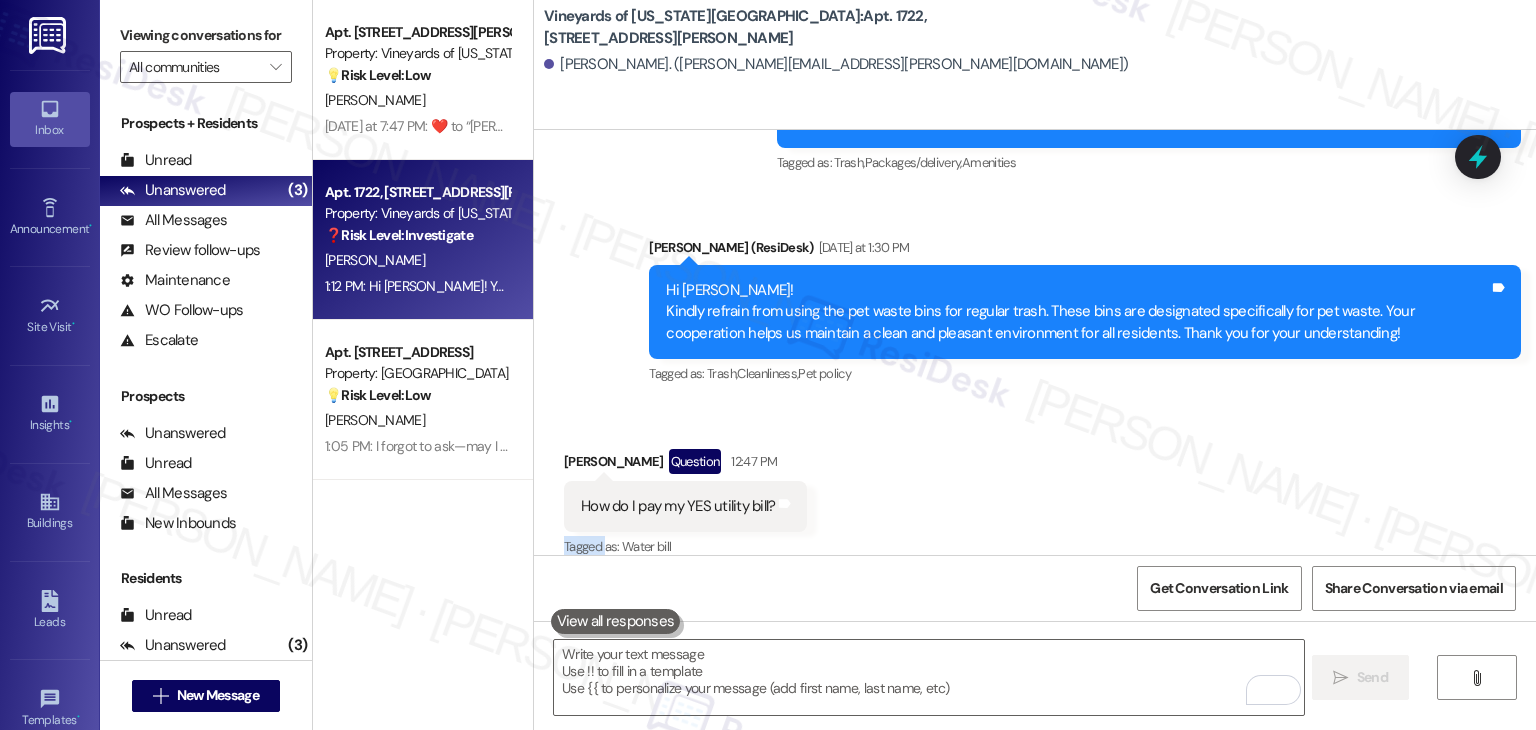 click on "Received via SMS [PERSON_NAME] Question 12:47 PM How do I pay my YES utility bill?  Tags and notes Tagged as:   Water [PERSON_NAME] to highlight conversations about Water bill" at bounding box center [1035, 490] 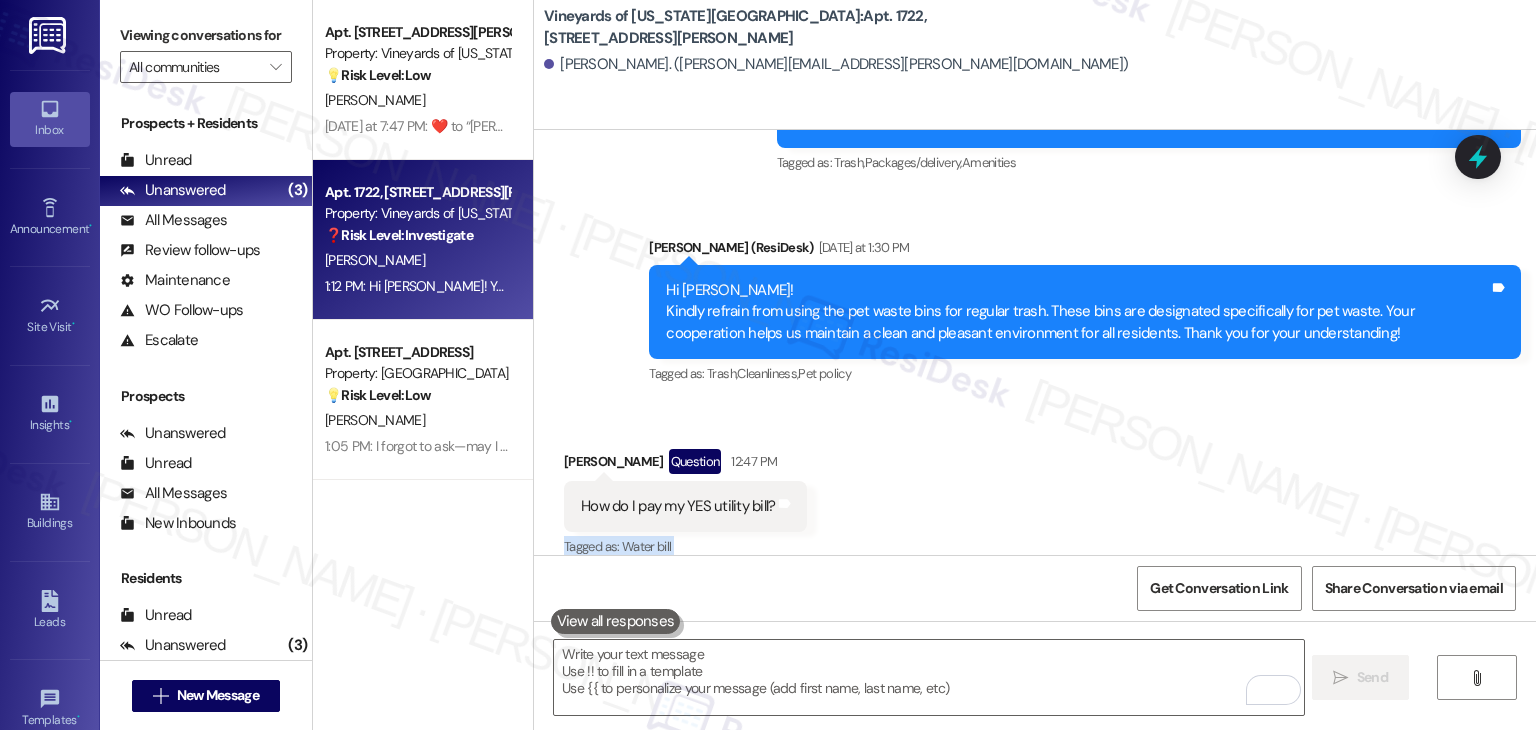 click on "Received via SMS [PERSON_NAME] Question 12:47 PM How do I pay my YES utility bill?  Tags and notes Tagged as:   Water [PERSON_NAME] to highlight conversations about Water bill" at bounding box center [1035, 490] 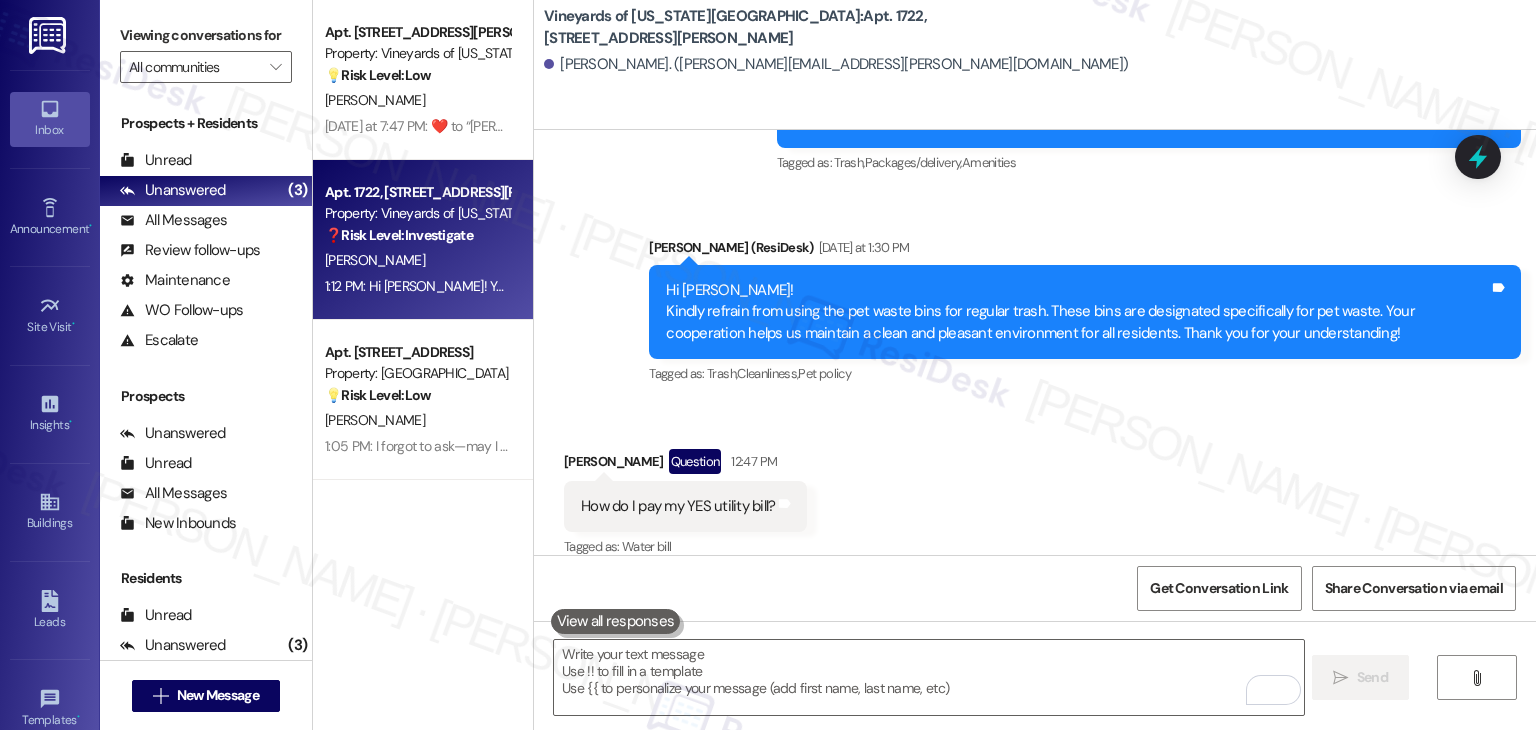 click on "Received via SMS [PERSON_NAME] Question 12:47 PM How do I pay my YES utility bill?  Tags and notes Tagged as:   Water [PERSON_NAME] to highlight conversations about Water bill" at bounding box center (1035, 490) 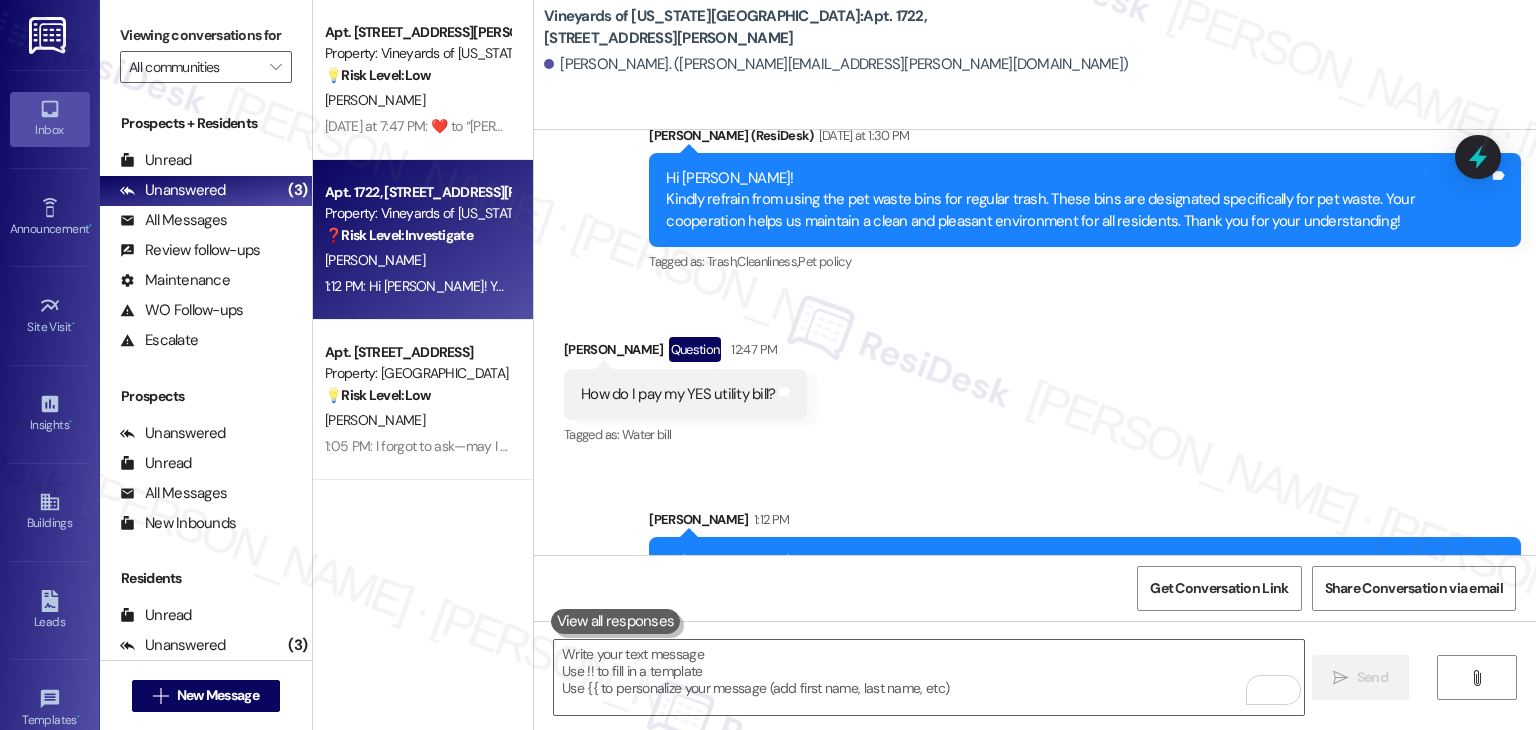 scroll, scrollTop: 2534, scrollLeft: 0, axis: vertical 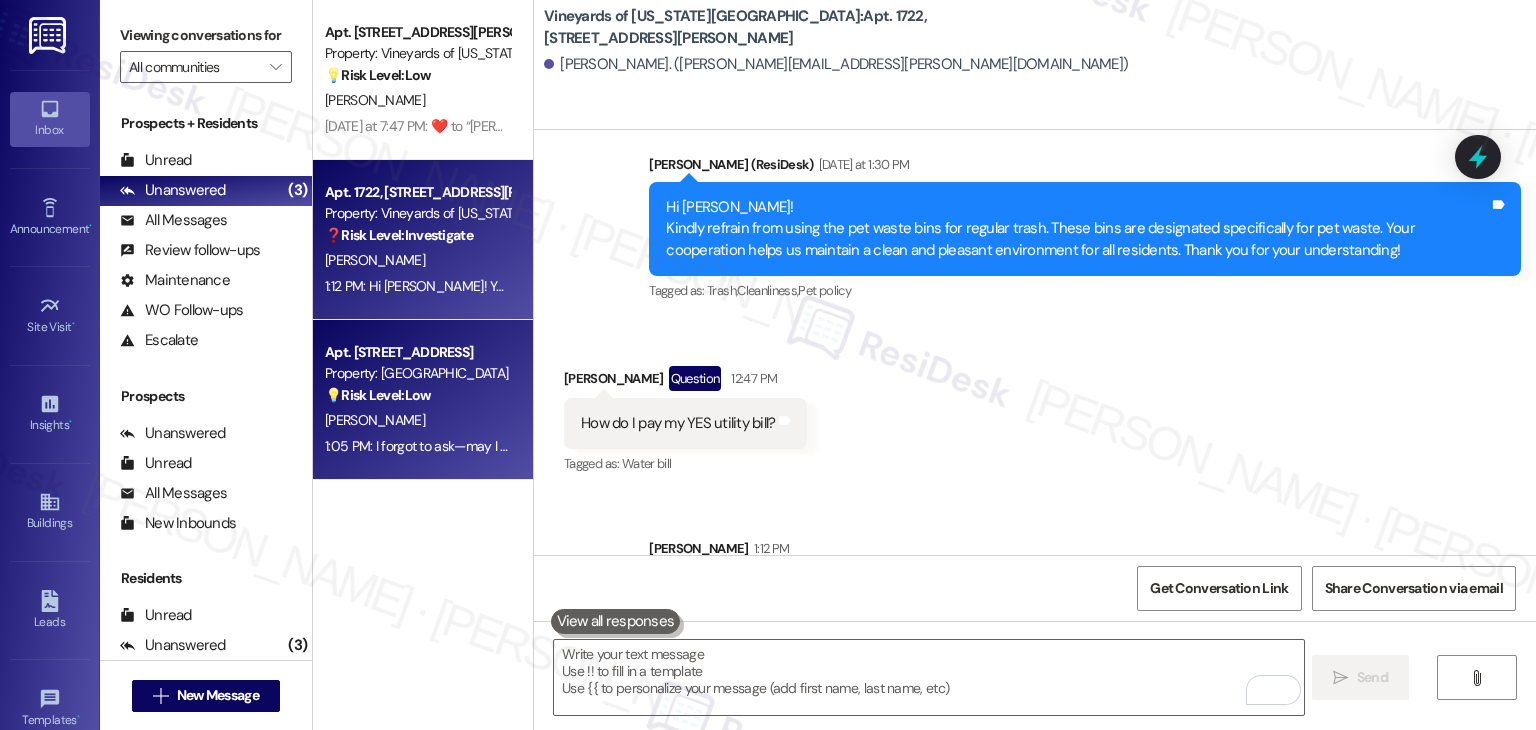 click on "1:05 PM: I forgot to ask—may I please know your friend's name and which apartment they moved into? 1:05 PM: I forgot to ask—may I please know your friend's name and which apartment they moved into?" at bounding box center (417, 446) 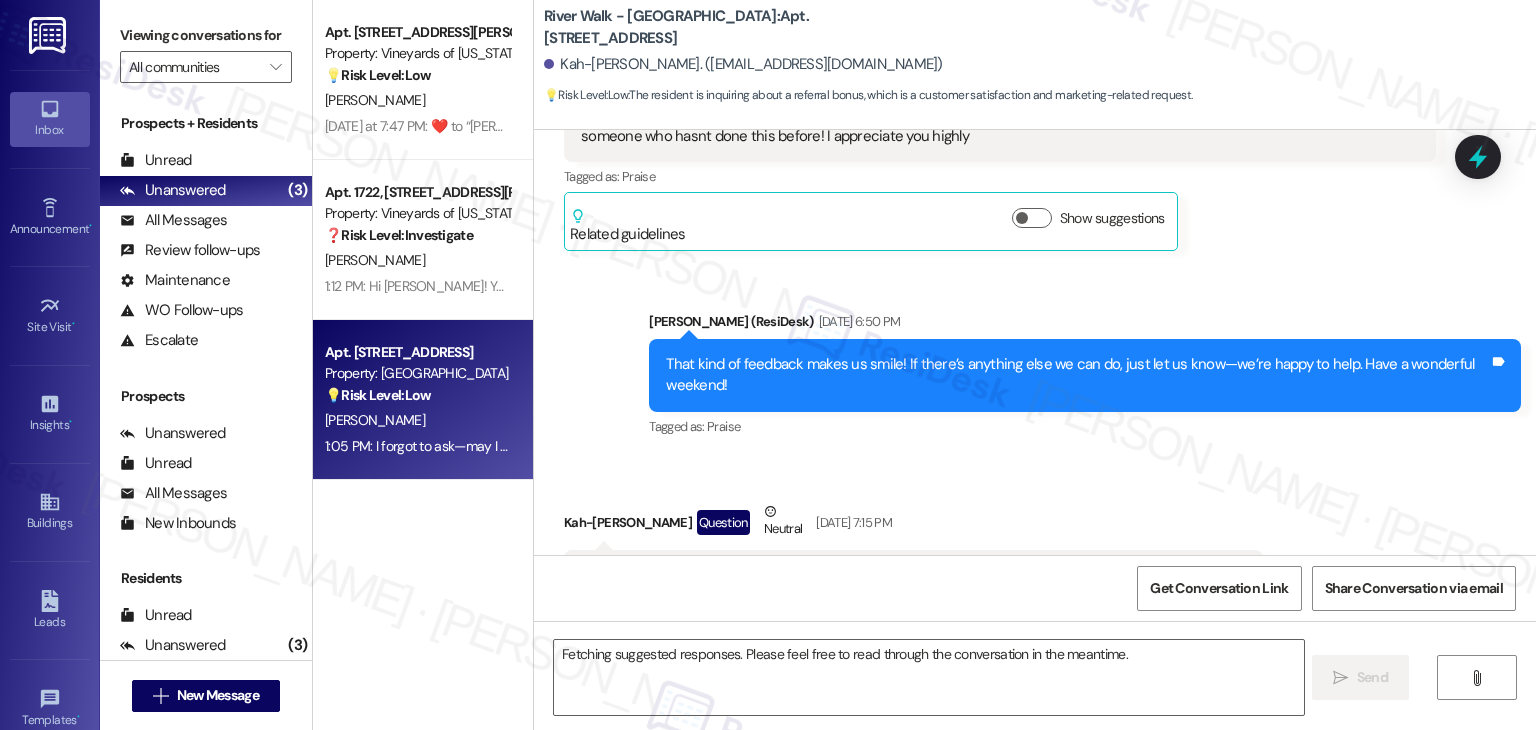 scroll, scrollTop: 1356, scrollLeft: 0, axis: vertical 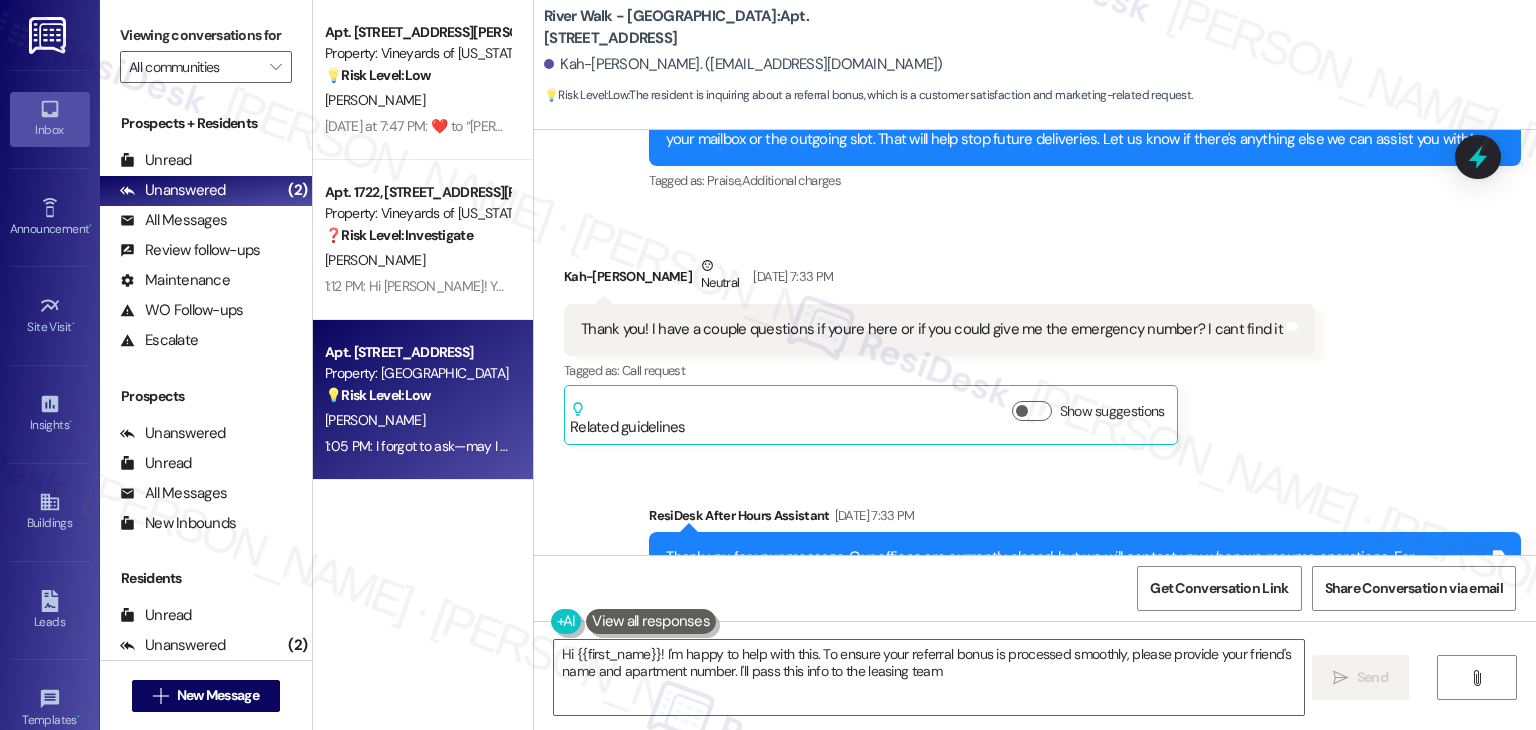 type on "Hi {{first_name}}! I'm happy to help with this. To ensure your referral bonus is processed smoothly, please provide your friend's name and apartment number. I'll pass this info to the leasing team!" 